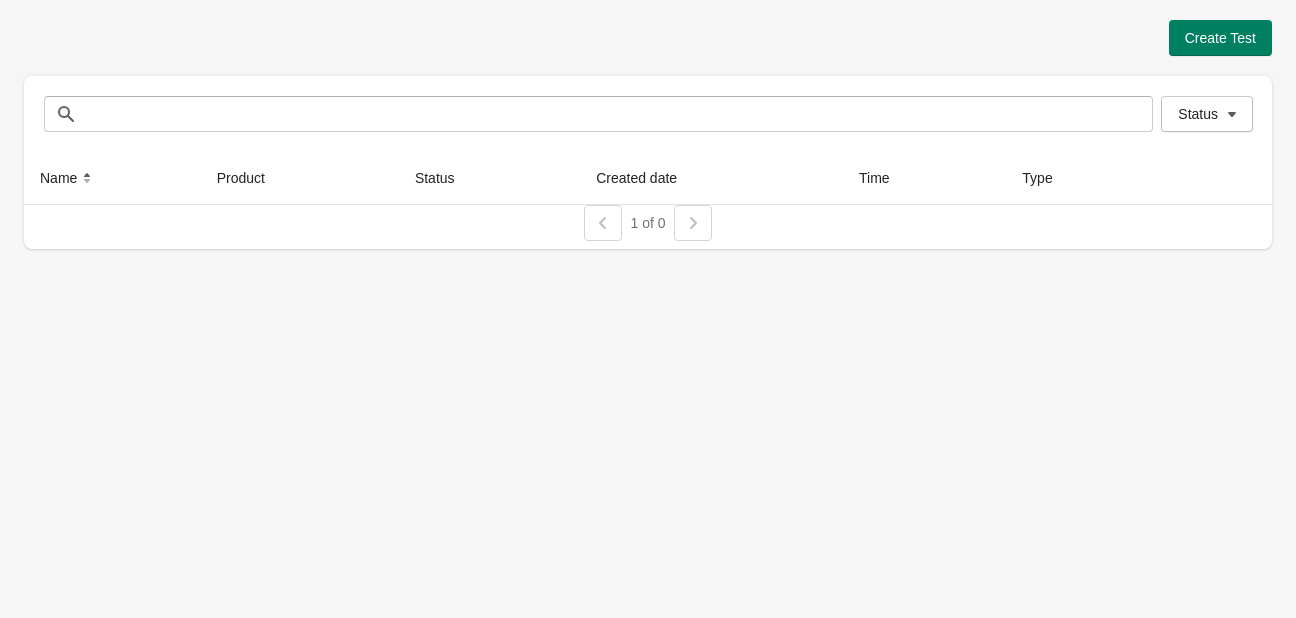 scroll, scrollTop: 0, scrollLeft: 0, axis: both 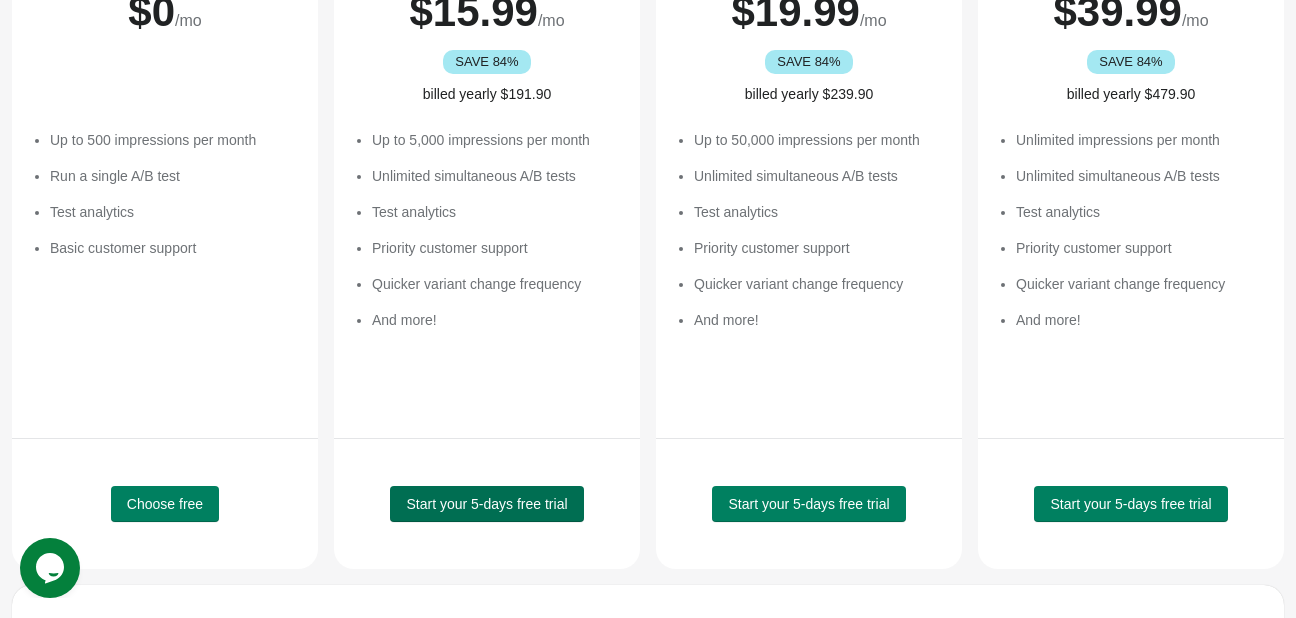 click on "Start your 5-days free trial" at bounding box center [486, 504] 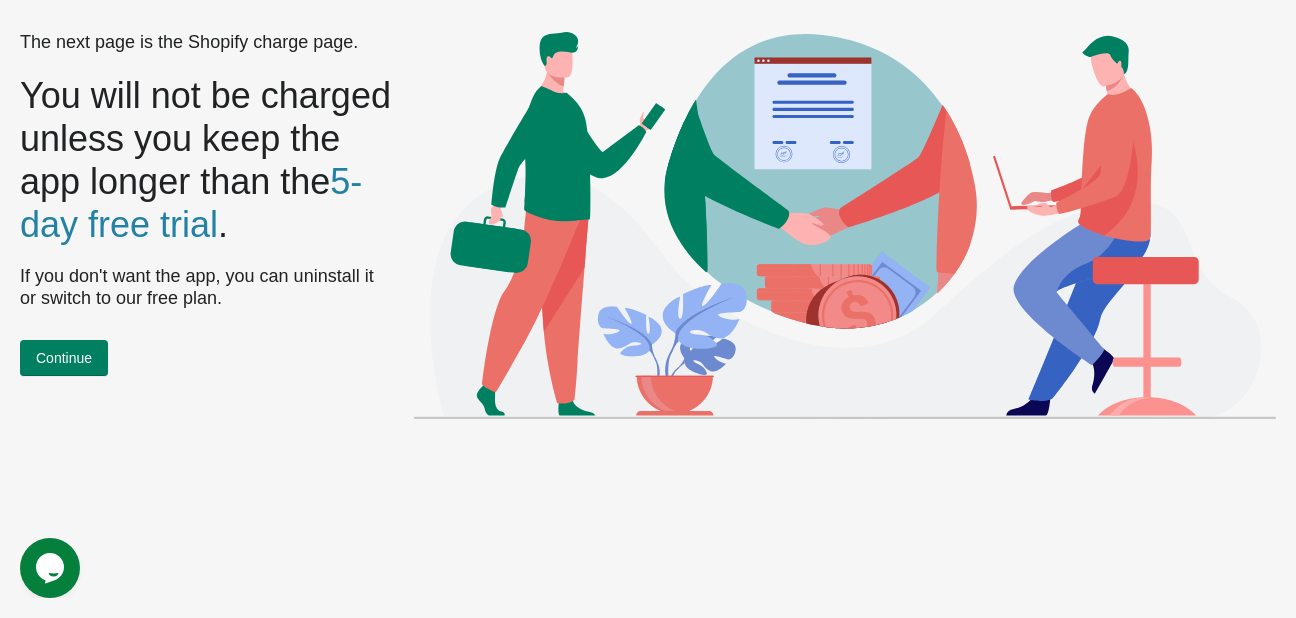 scroll, scrollTop: 0, scrollLeft: 0, axis: both 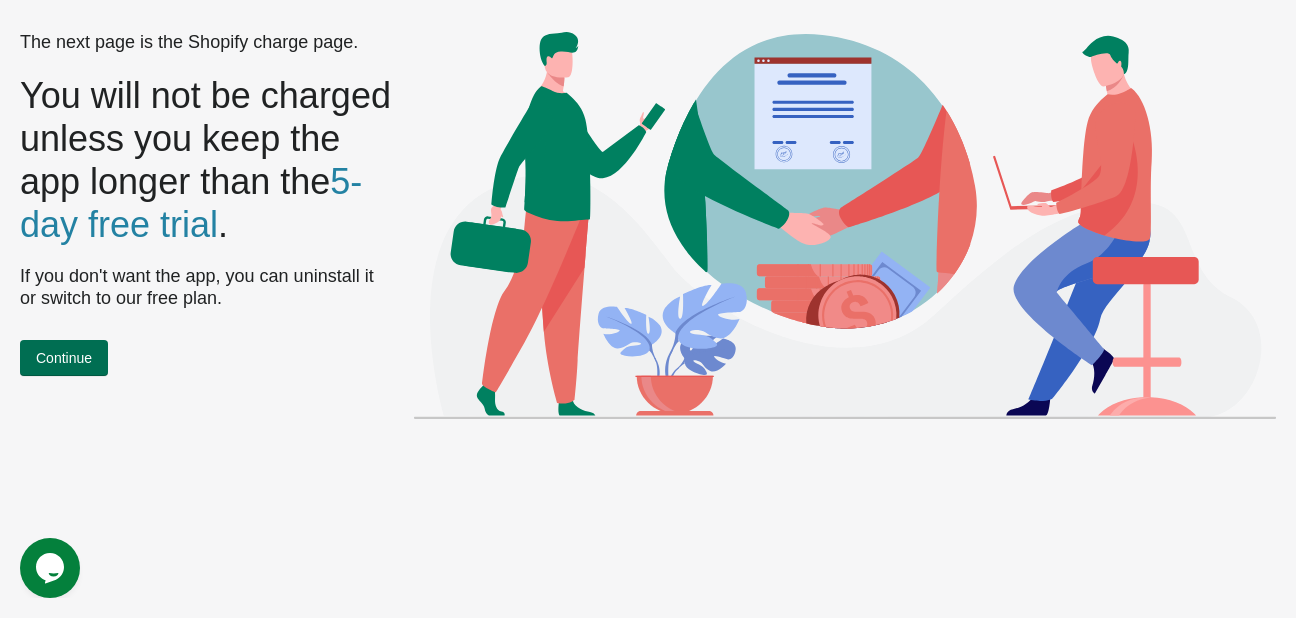 click on "Continue" at bounding box center (64, 358) 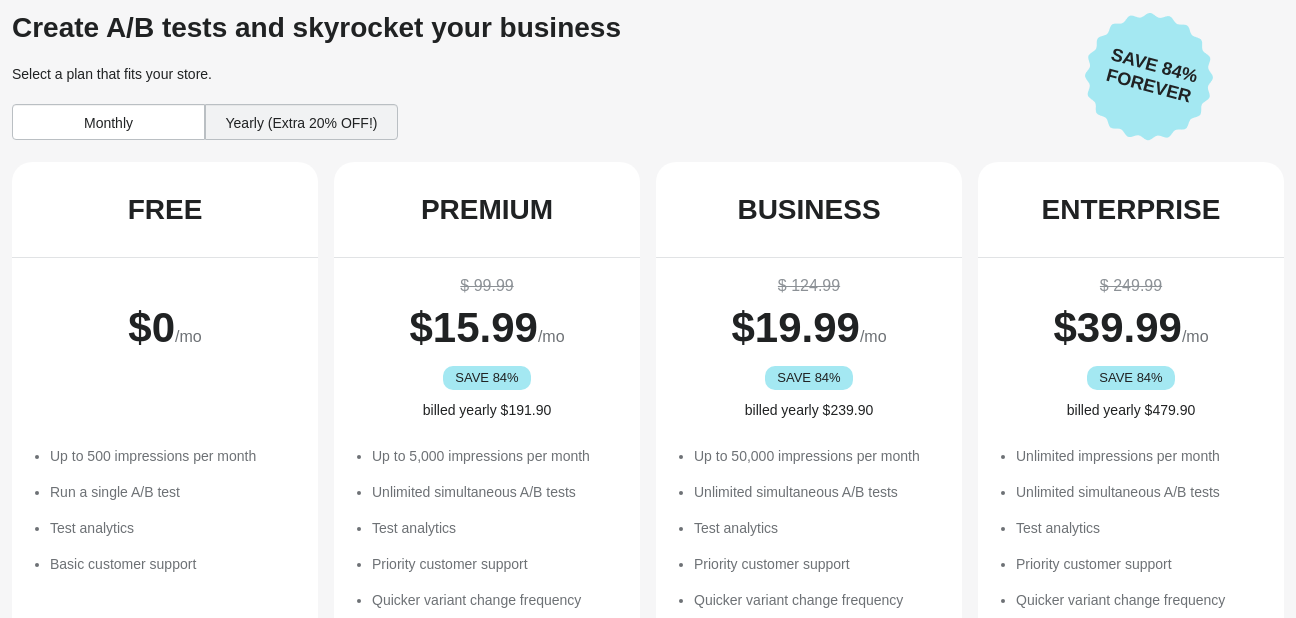 scroll, scrollTop: 0, scrollLeft: 0, axis: both 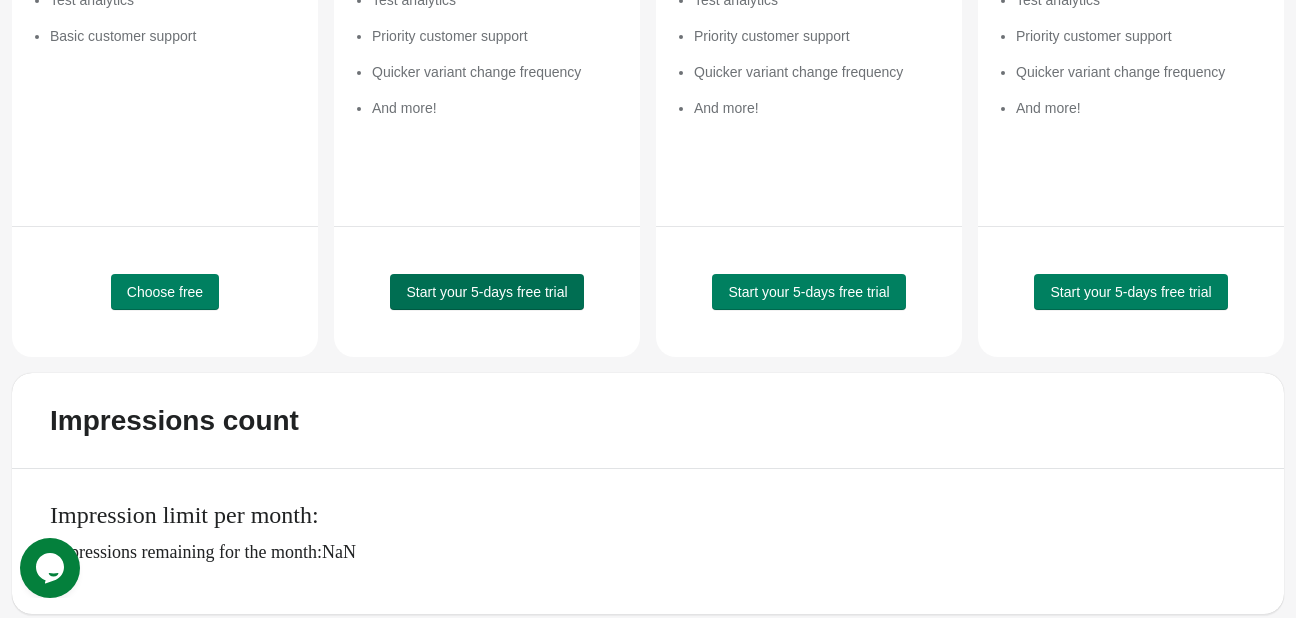 click on "Start your 5-days free trial" at bounding box center [486, 292] 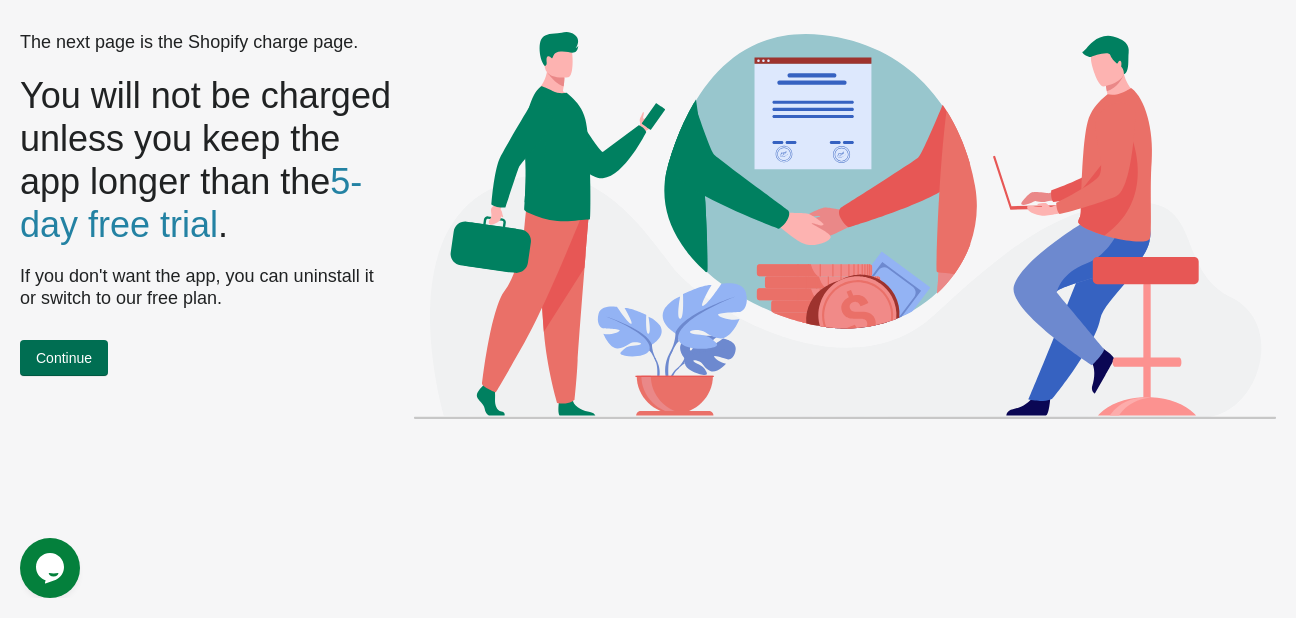 click on "Continue" at bounding box center (64, 358) 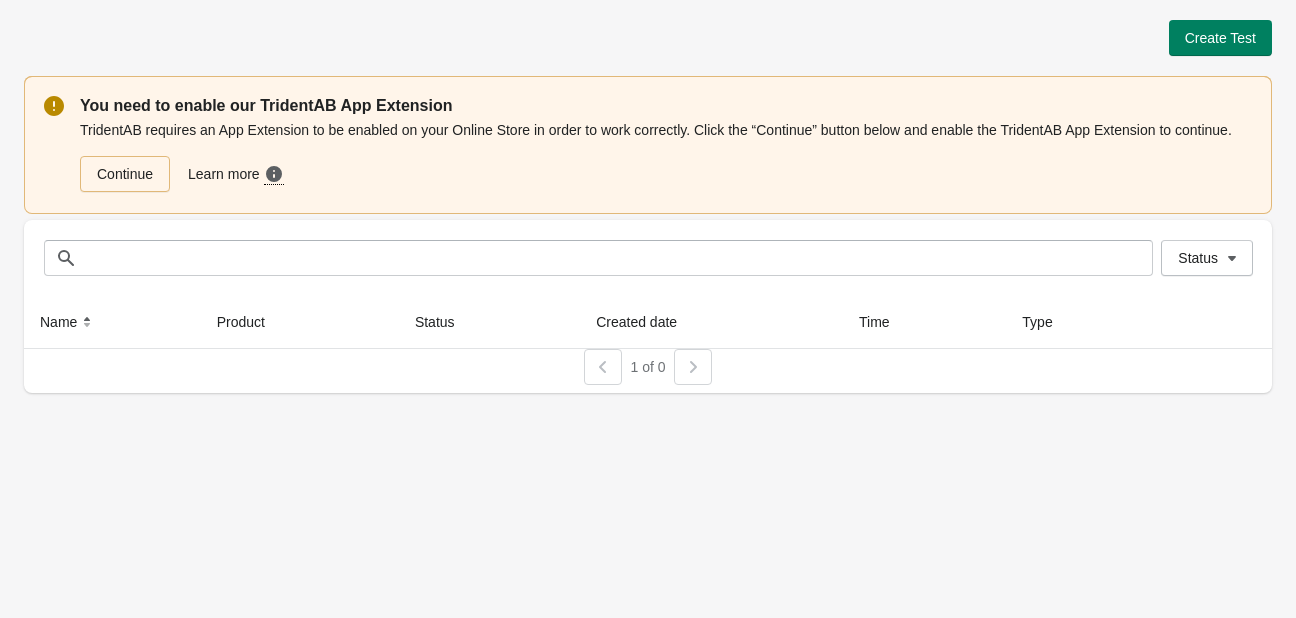 scroll, scrollTop: 0, scrollLeft: 0, axis: both 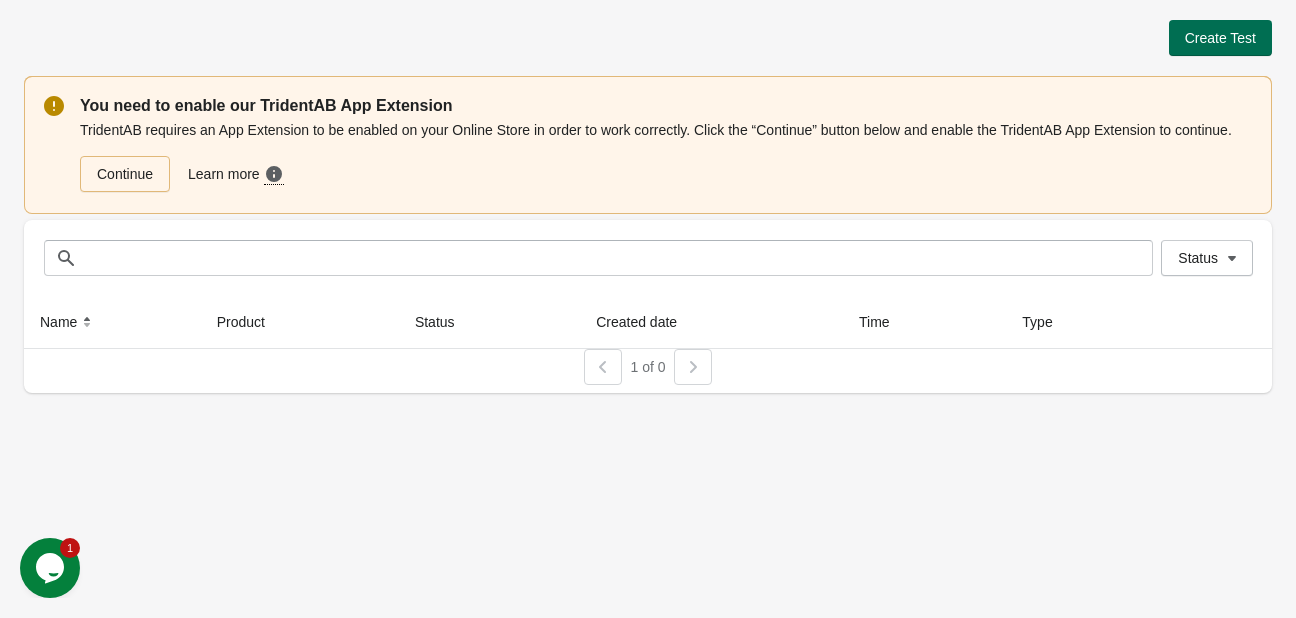 click on "Create Test" at bounding box center [1220, 38] 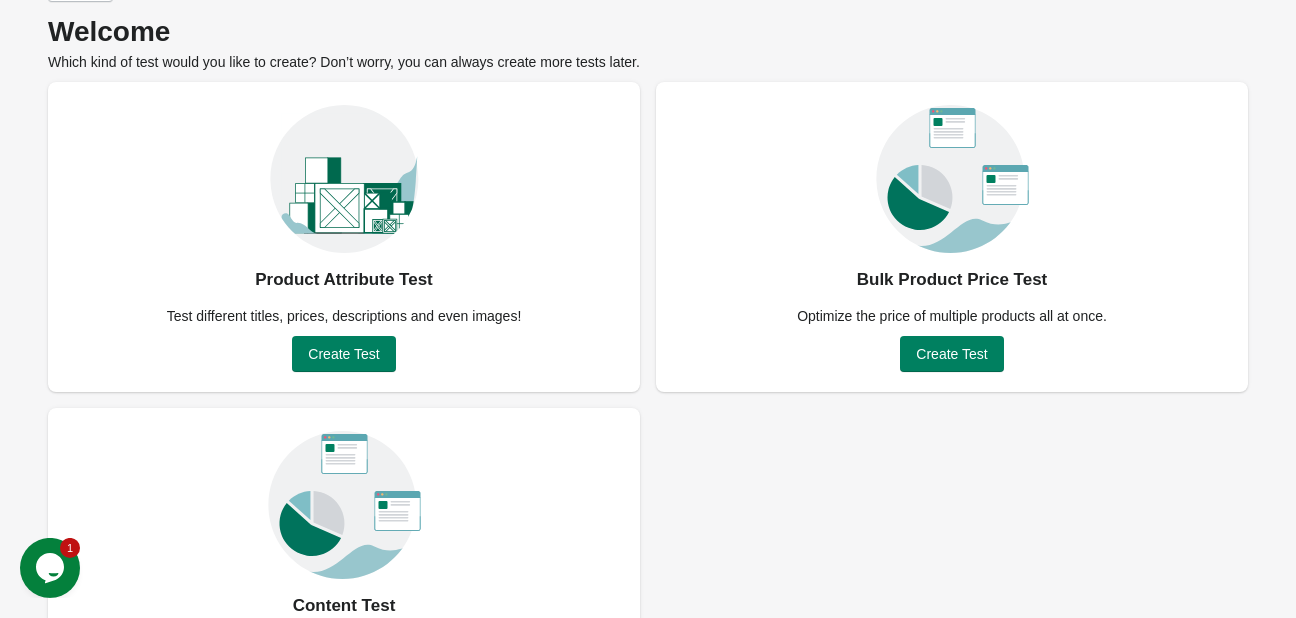 scroll, scrollTop: 189, scrollLeft: 0, axis: vertical 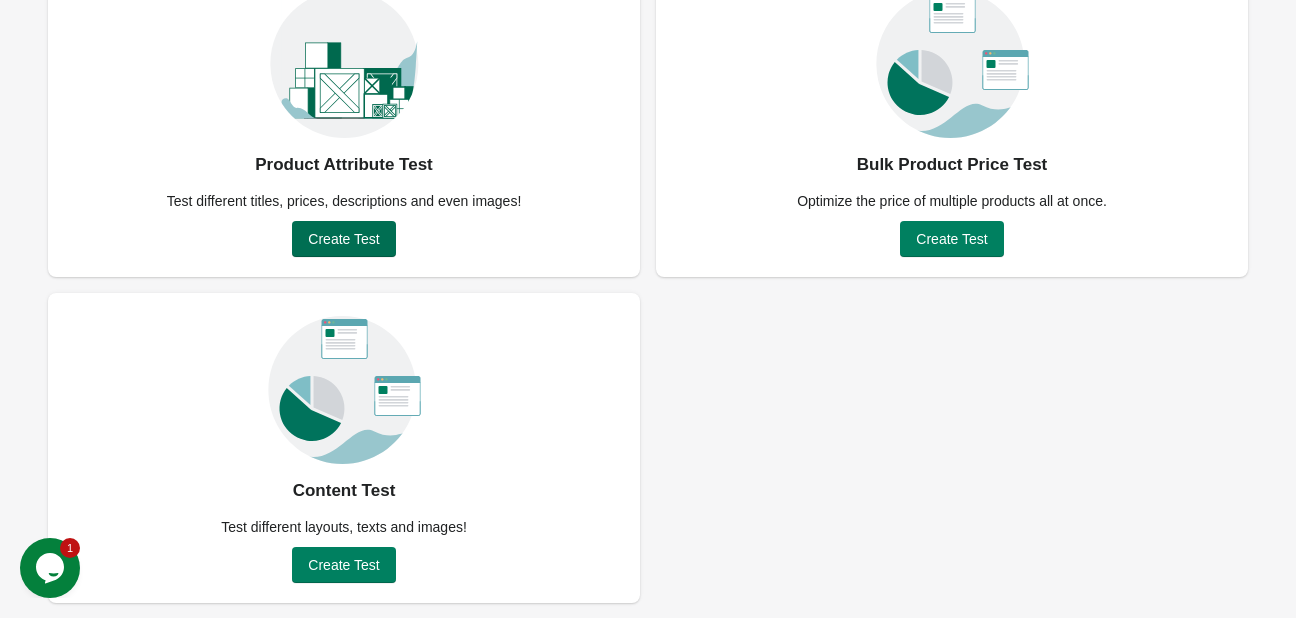 click on "Create Test" at bounding box center (343, 239) 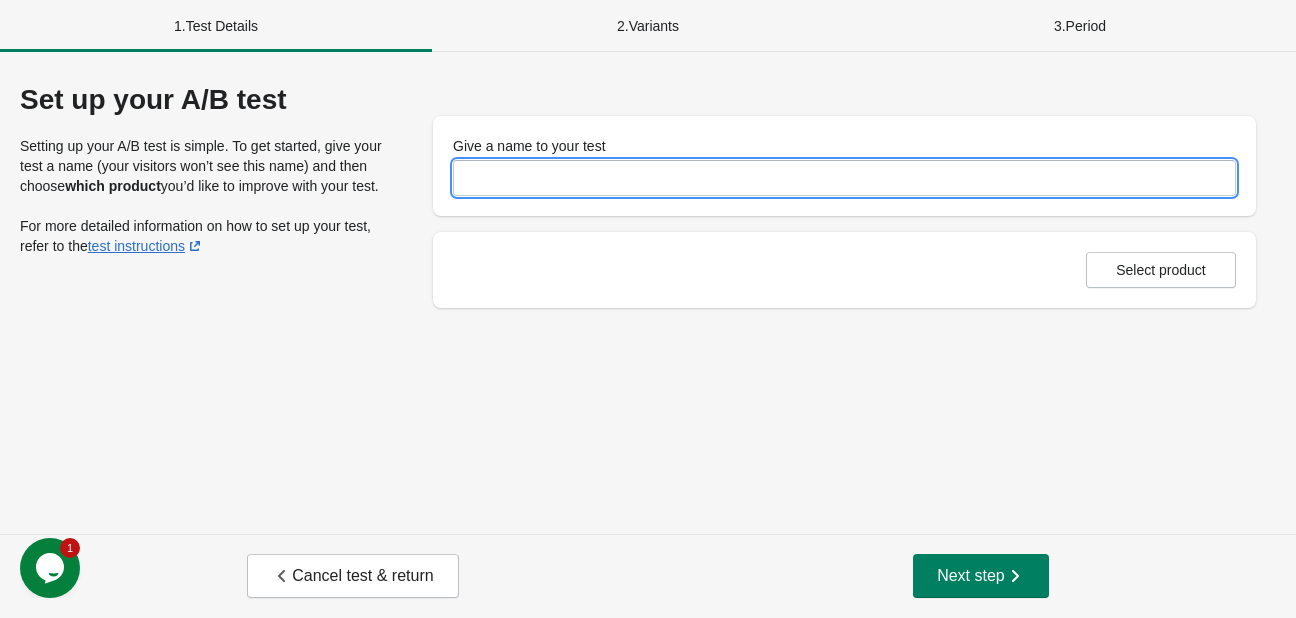 click on "Give a name to your test" at bounding box center [844, 178] 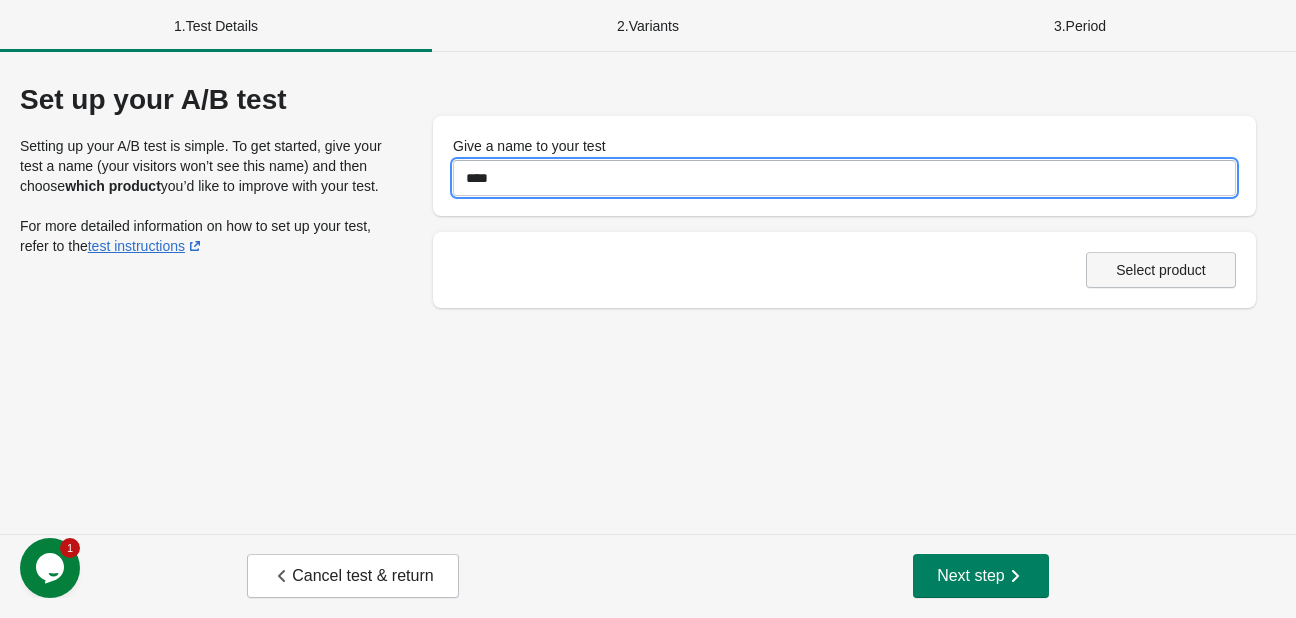 type on "****" 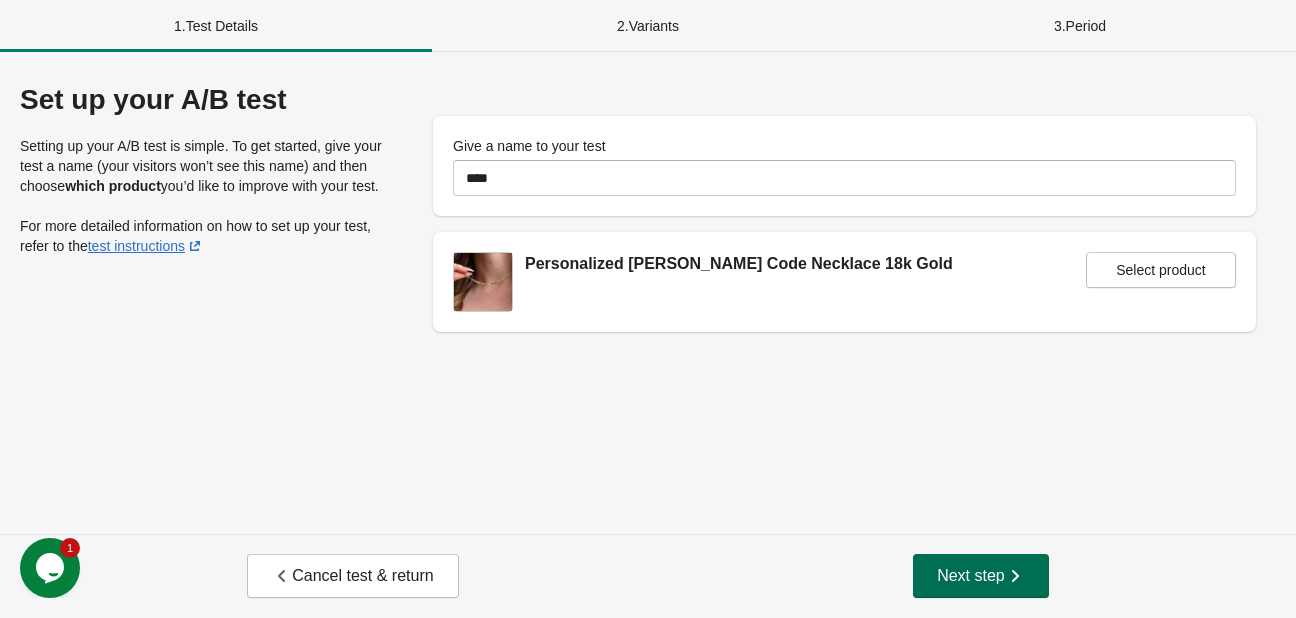 click on "Next step" at bounding box center (981, 576) 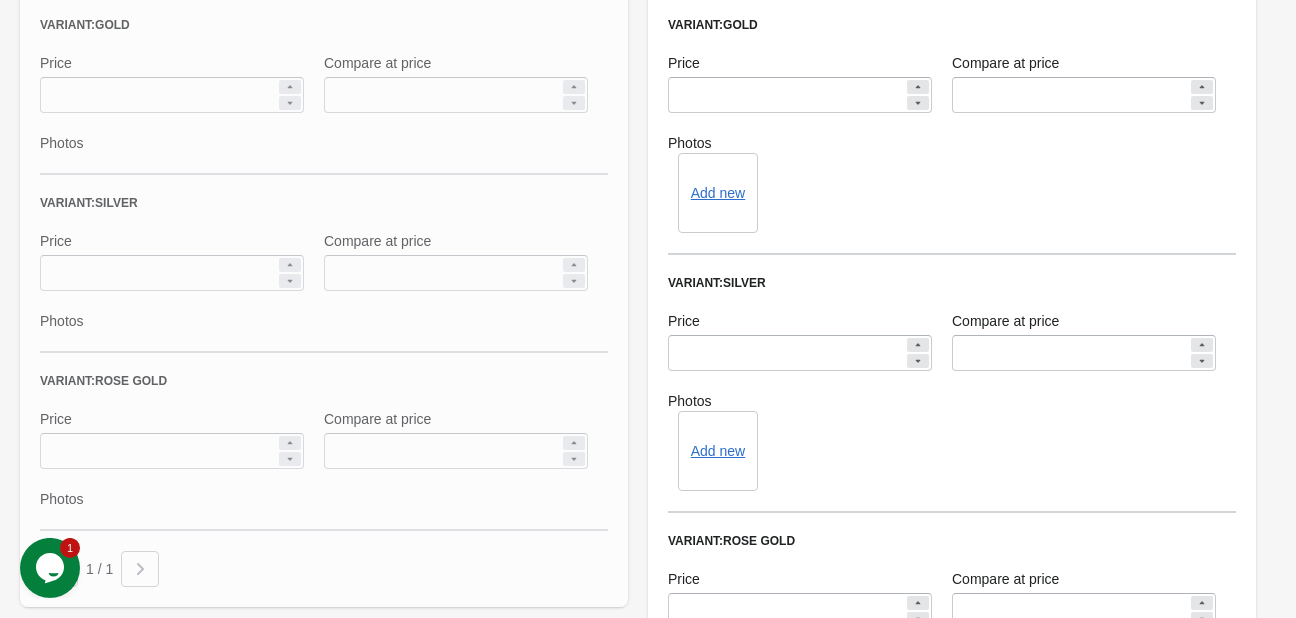 scroll, scrollTop: 508, scrollLeft: 0, axis: vertical 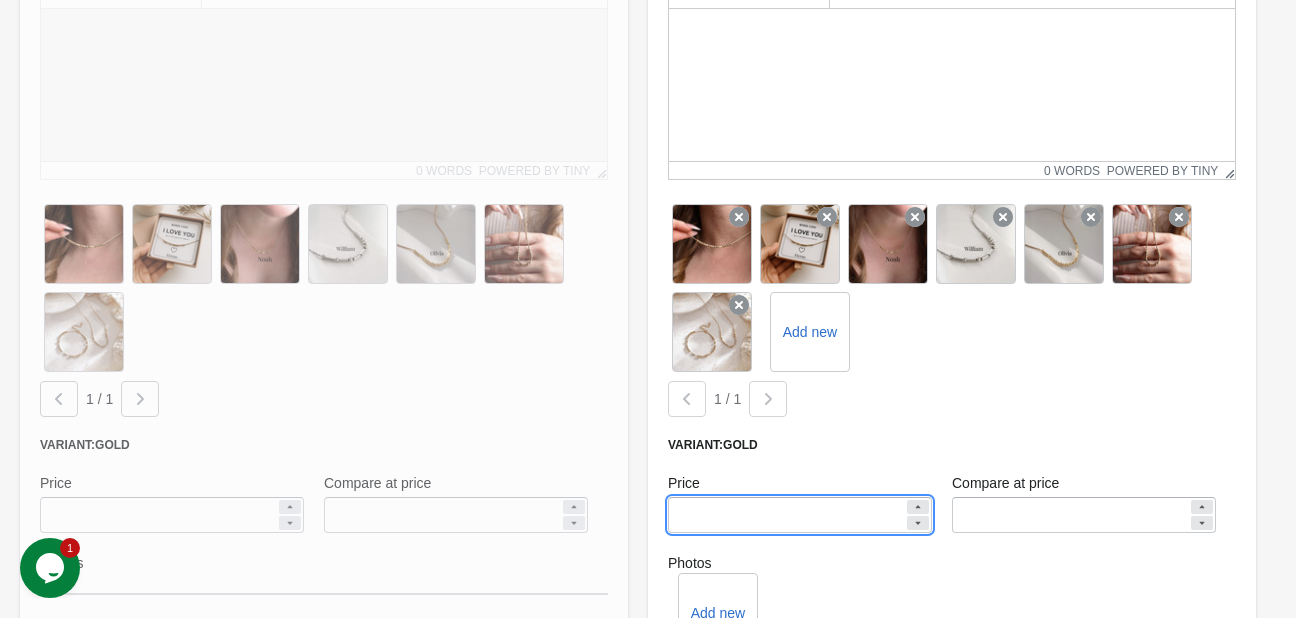 click on "*****" at bounding box center [786, 515] 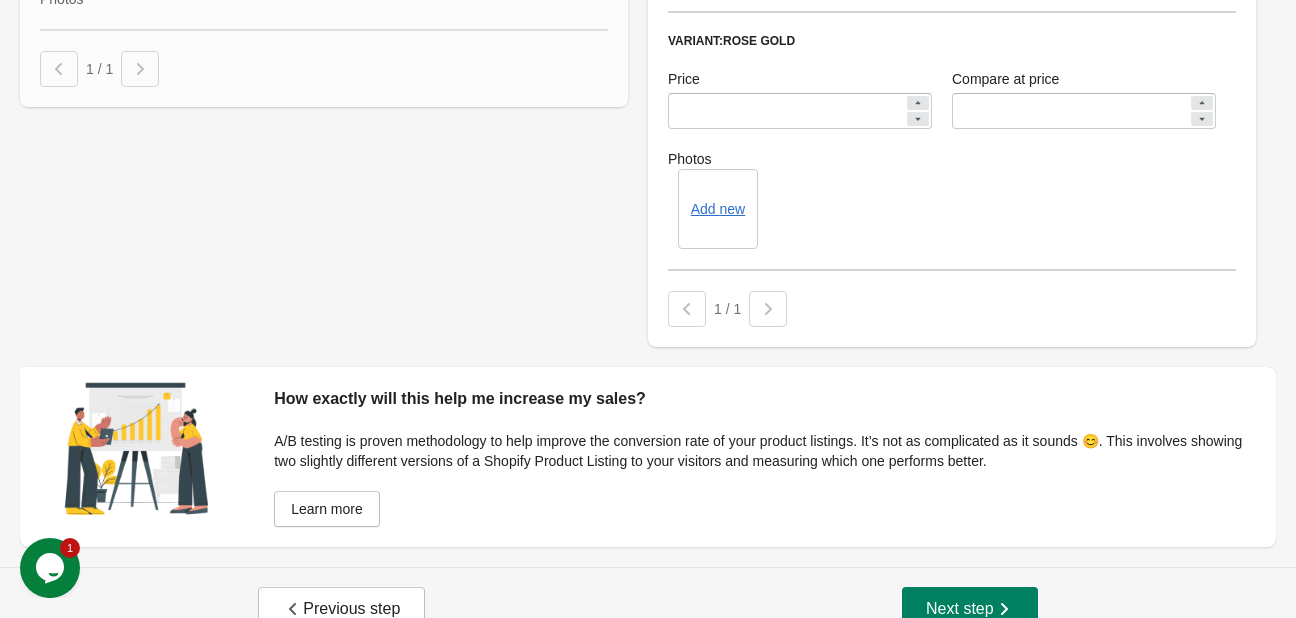 scroll, scrollTop: 1459, scrollLeft: 0, axis: vertical 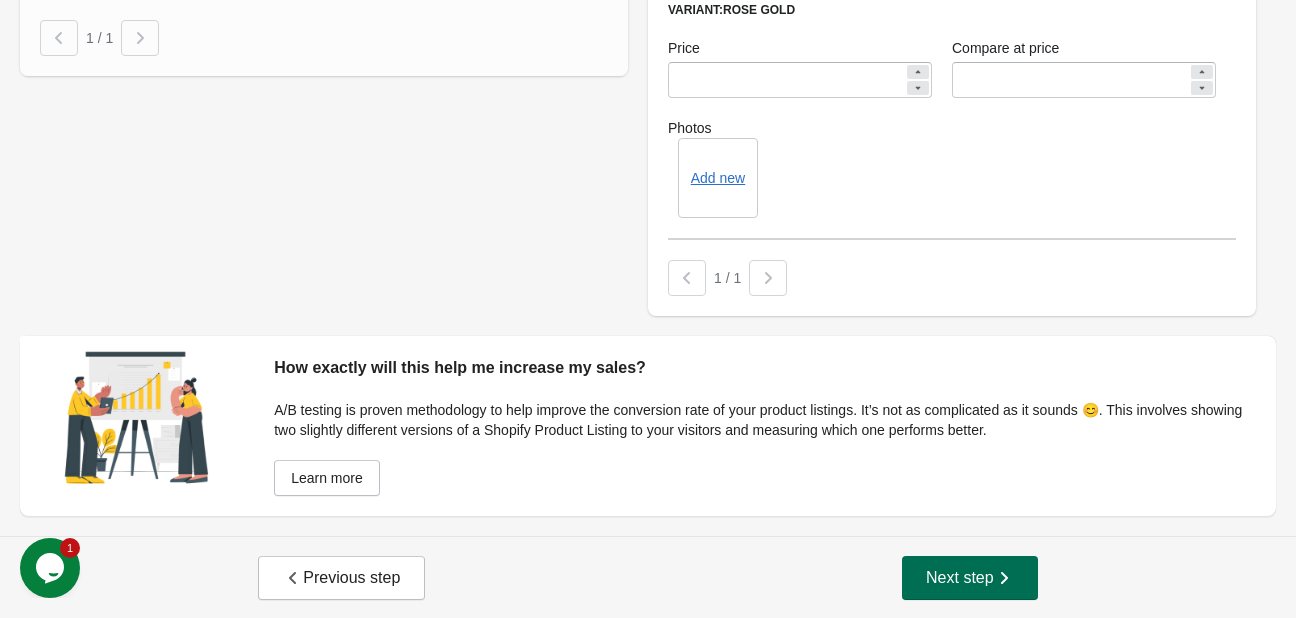 click on "Next step" at bounding box center (970, 578) 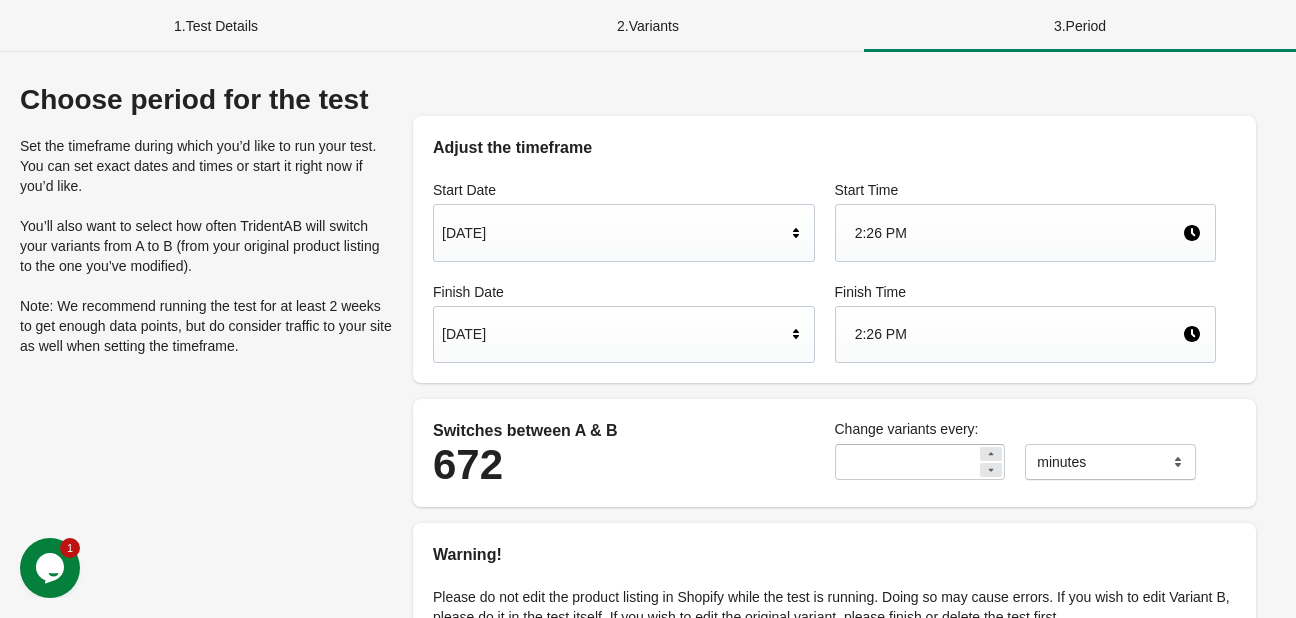 scroll, scrollTop: 268, scrollLeft: 0, axis: vertical 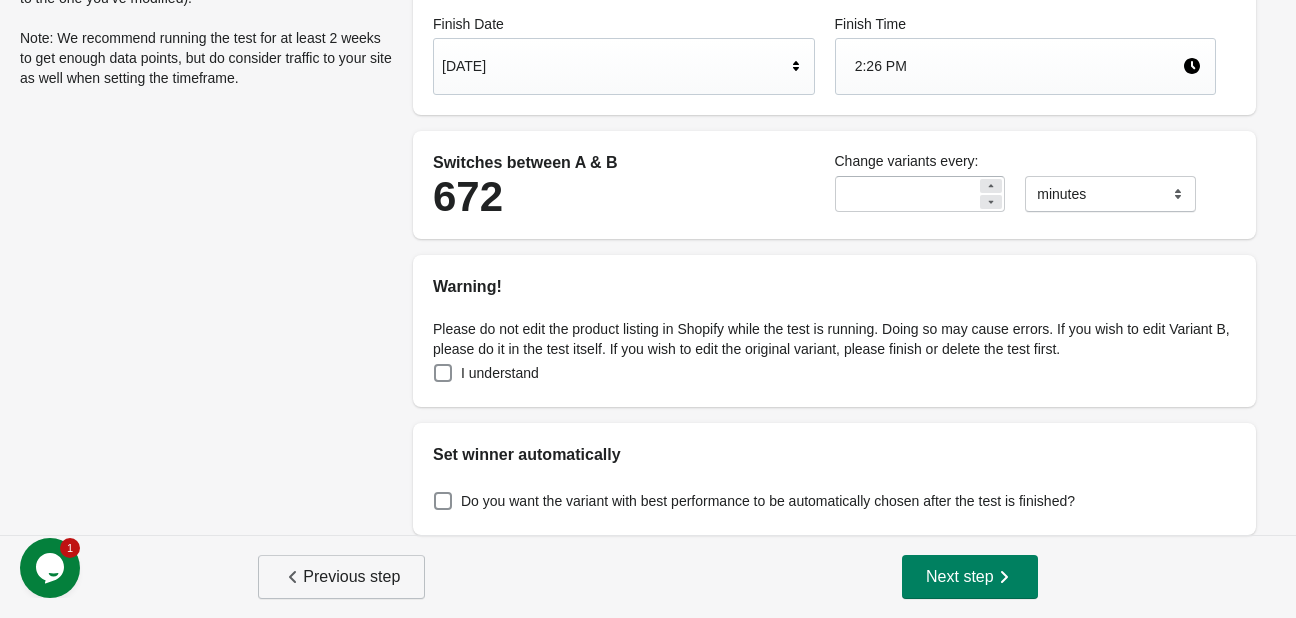 click on "Previous step" at bounding box center [341, 577] 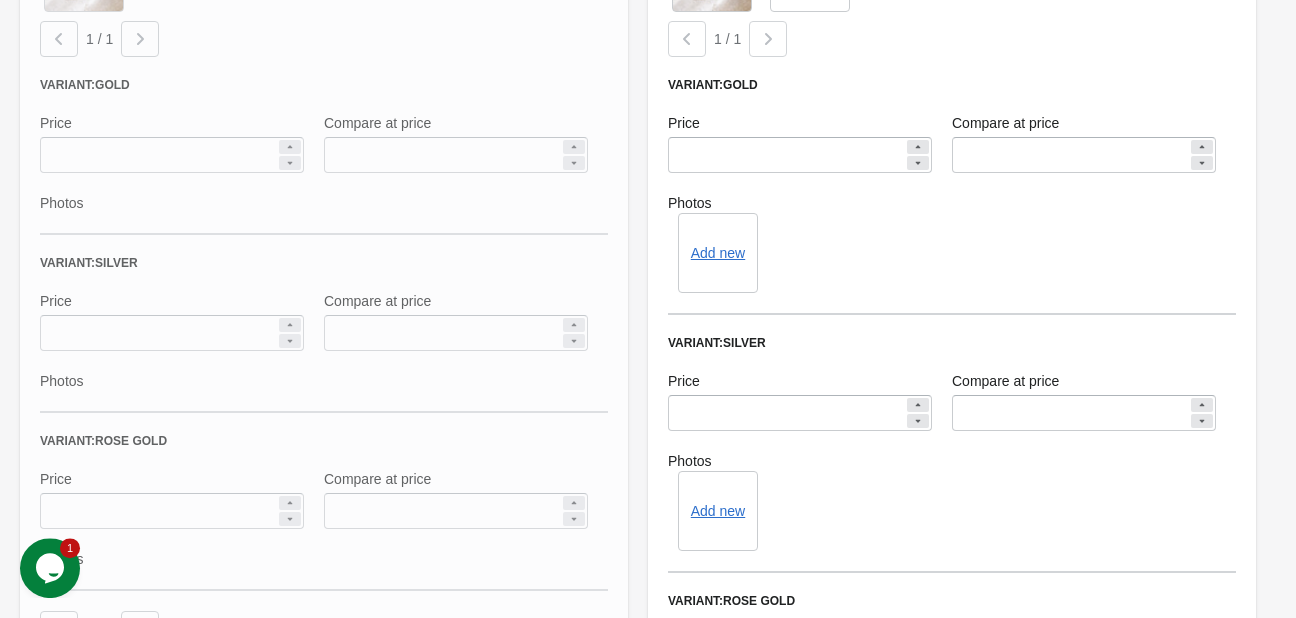 scroll, scrollTop: 844, scrollLeft: 0, axis: vertical 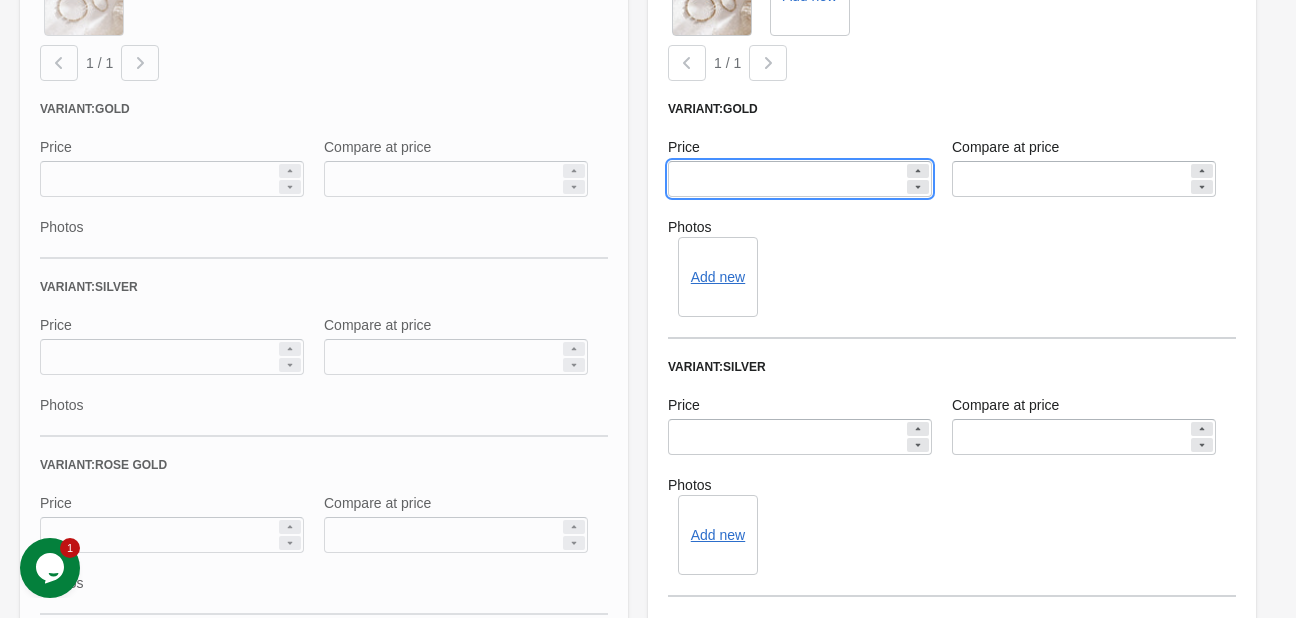 click on "*****" at bounding box center (786, 179) 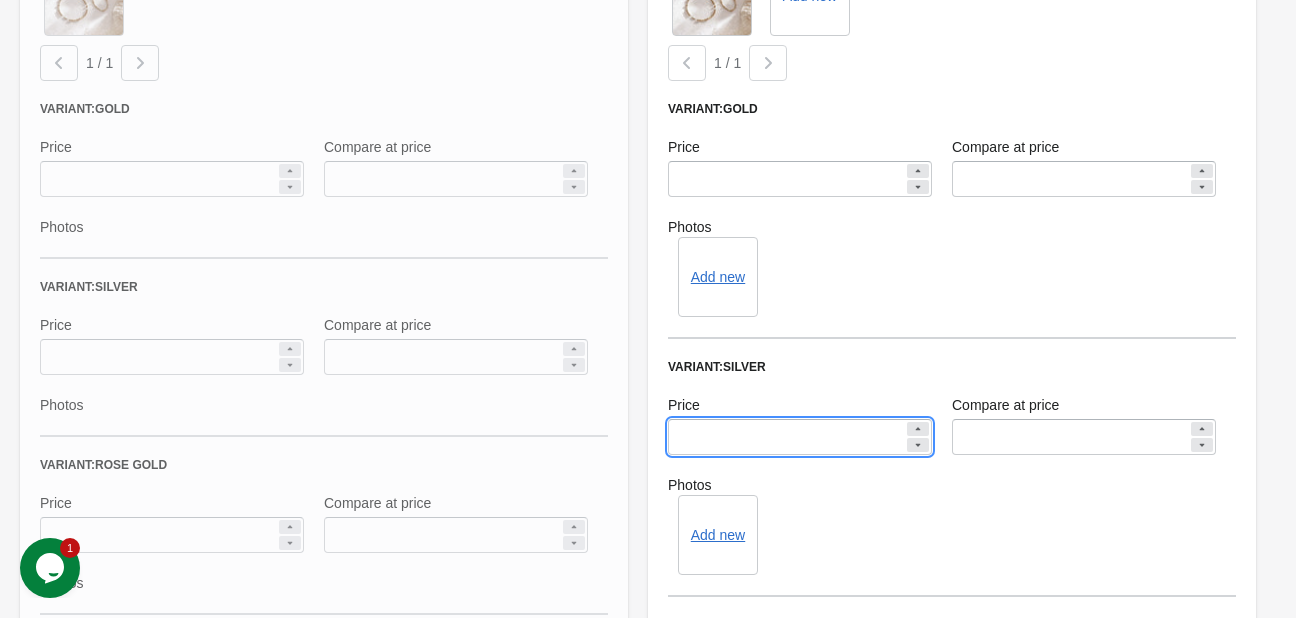 click on "*****" at bounding box center (786, 437) 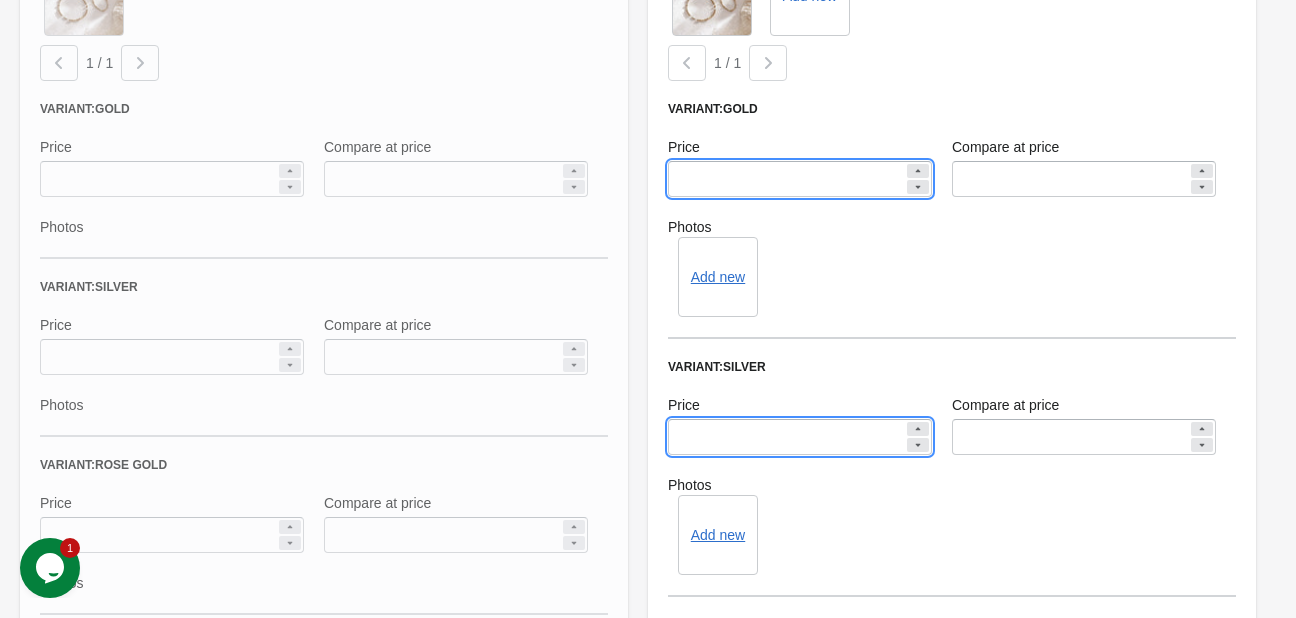 click on "*****" at bounding box center (786, 179) 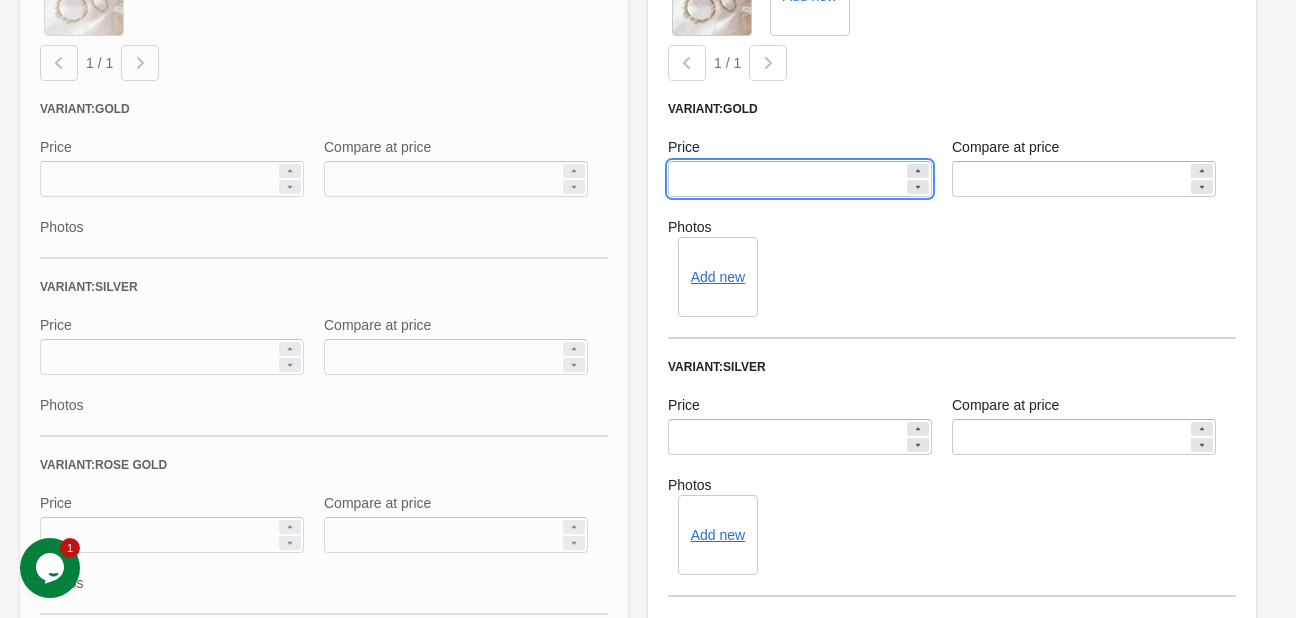 click on "*****" at bounding box center [786, 179] 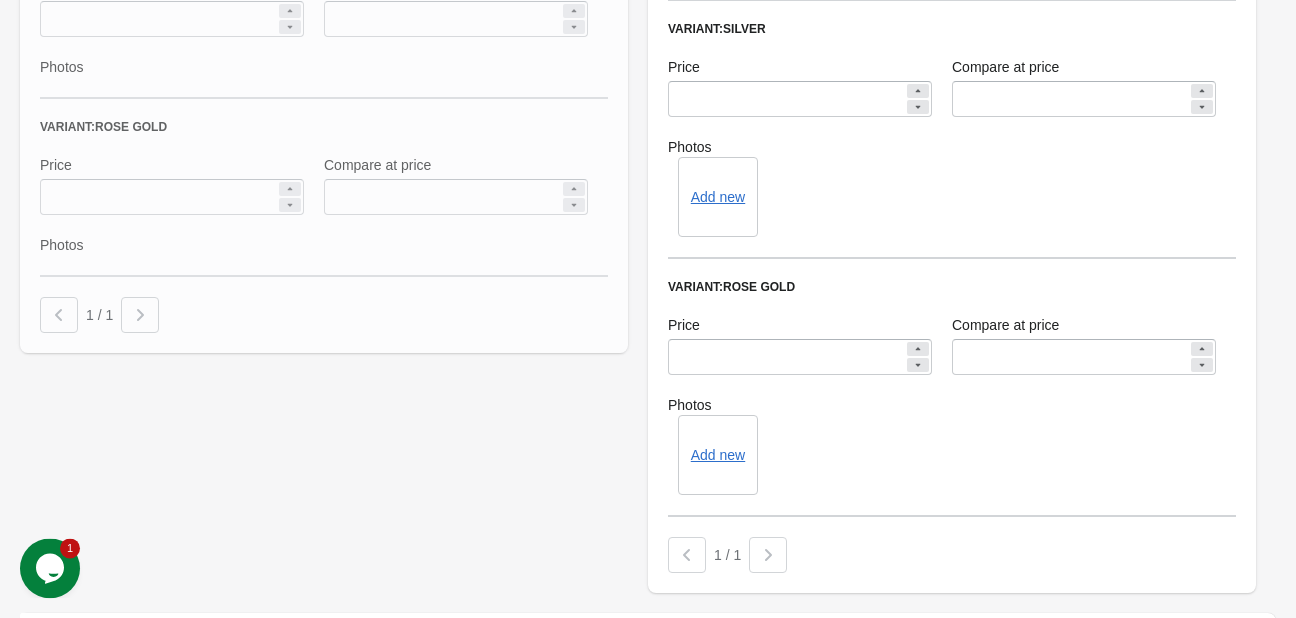 scroll, scrollTop: 1372, scrollLeft: 0, axis: vertical 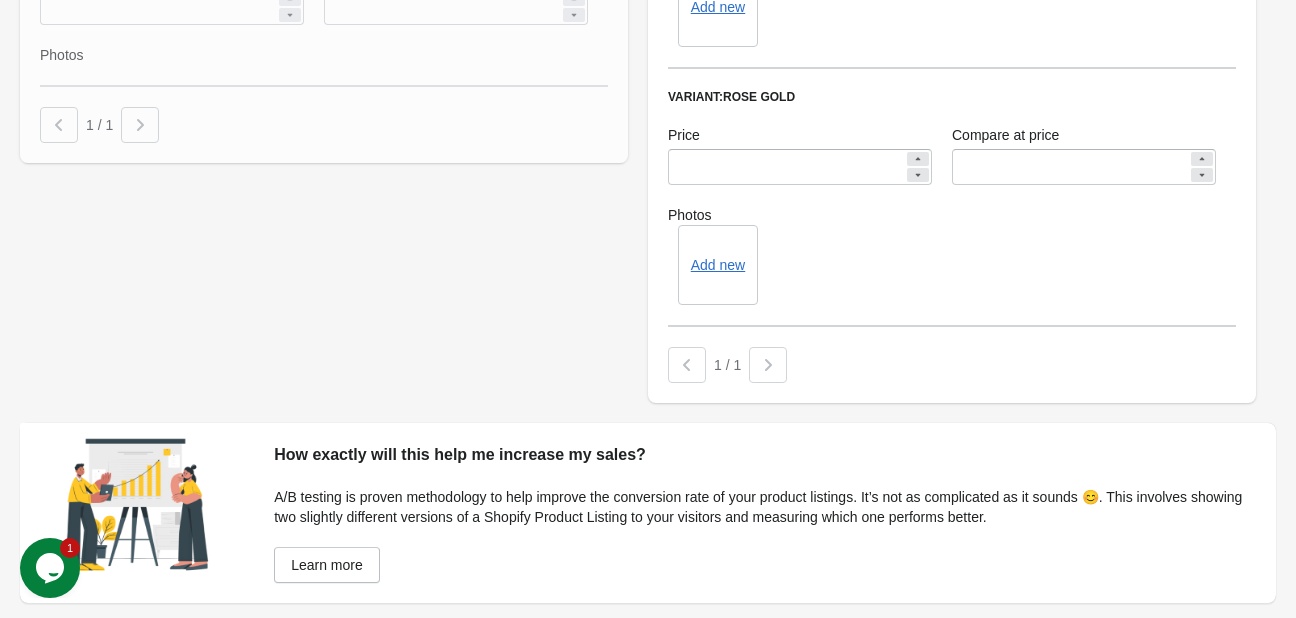 type on "*****" 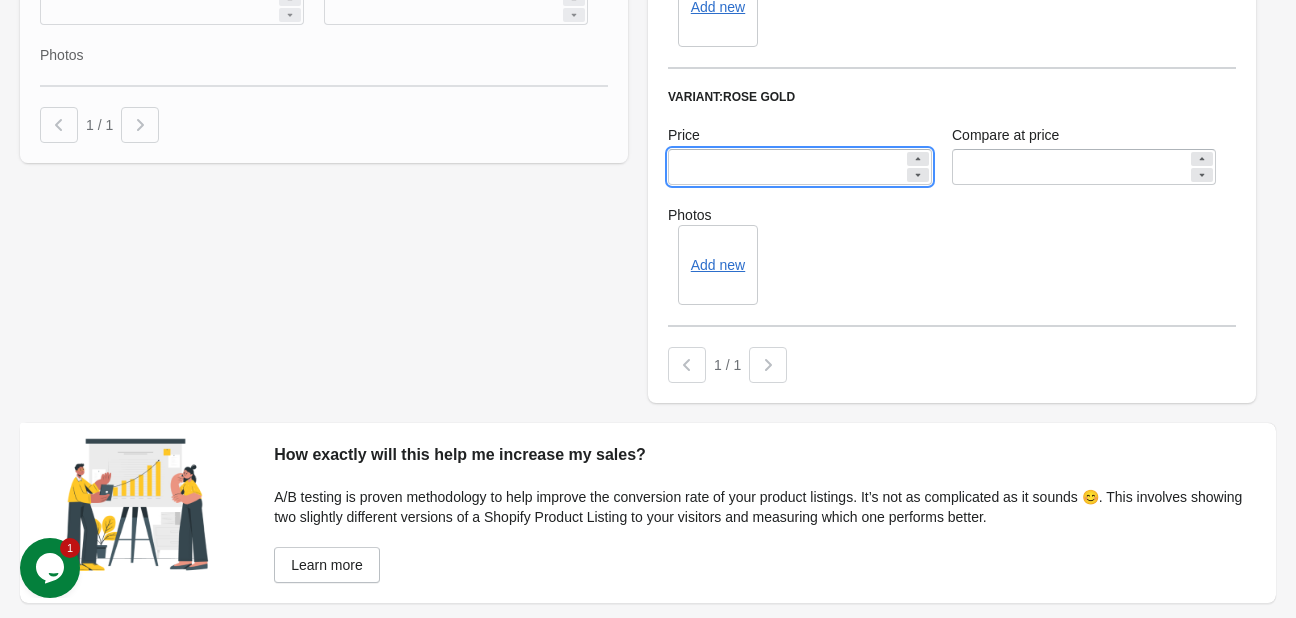 click on "*****" at bounding box center (786, 167) 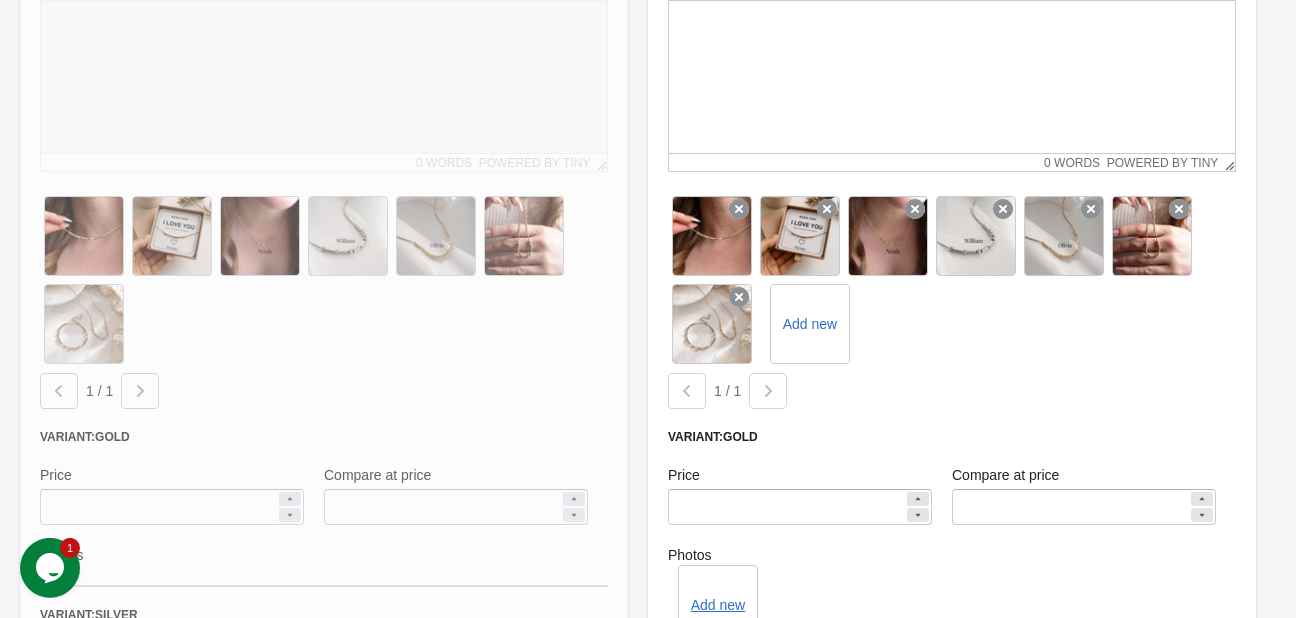 scroll, scrollTop: 633, scrollLeft: 0, axis: vertical 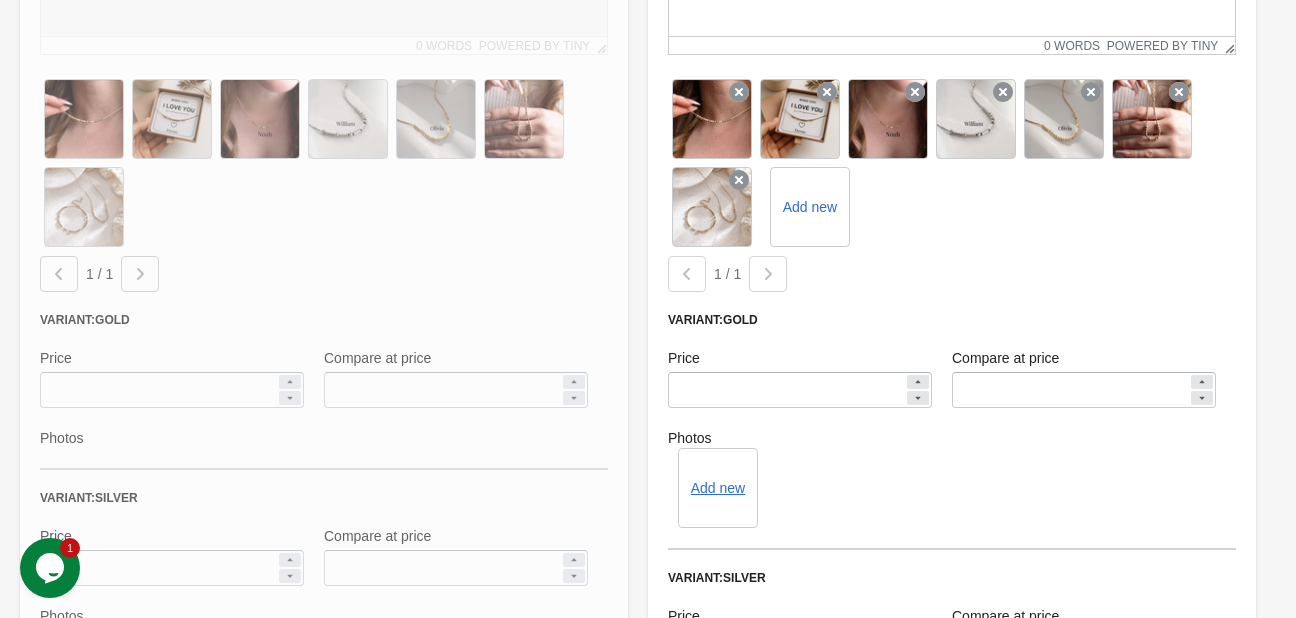 type on "*****" 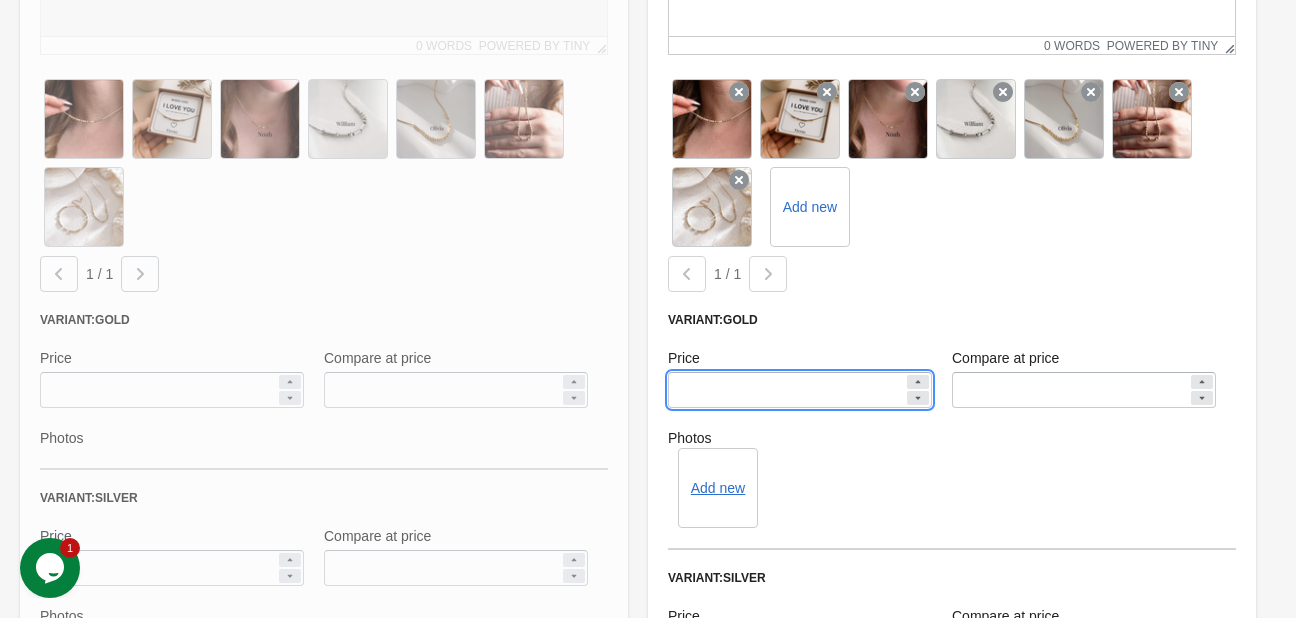 click on "*****" at bounding box center (786, 390) 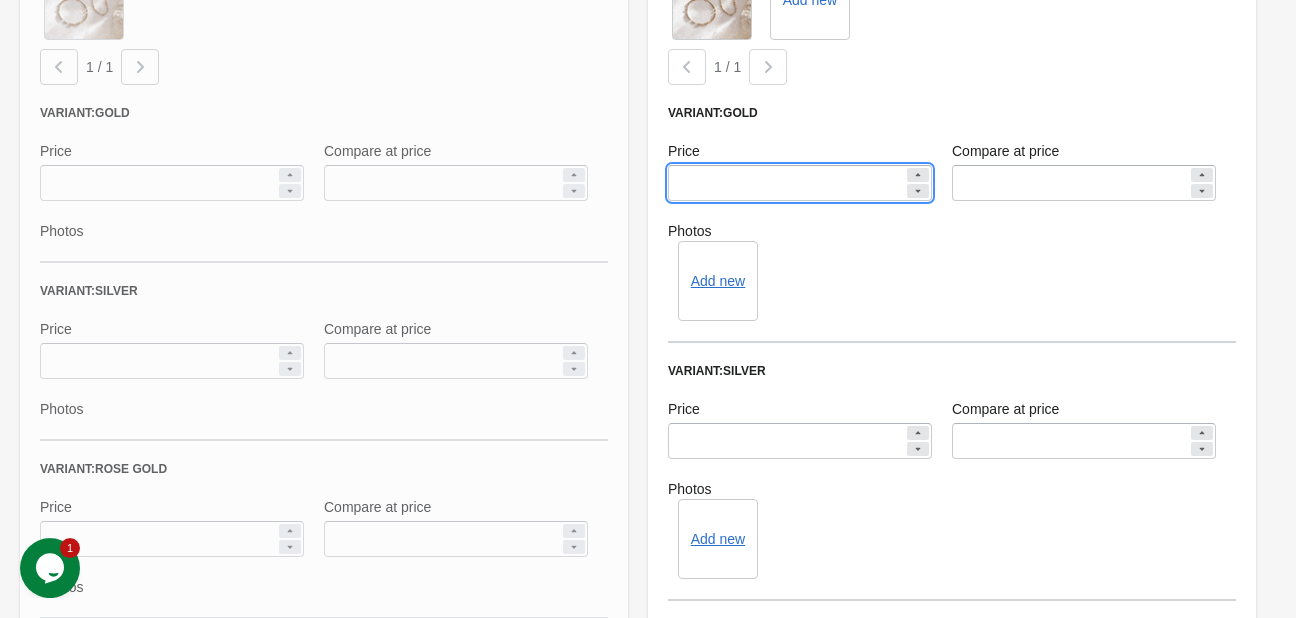 scroll, scrollTop: 844, scrollLeft: 0, axis: vertical 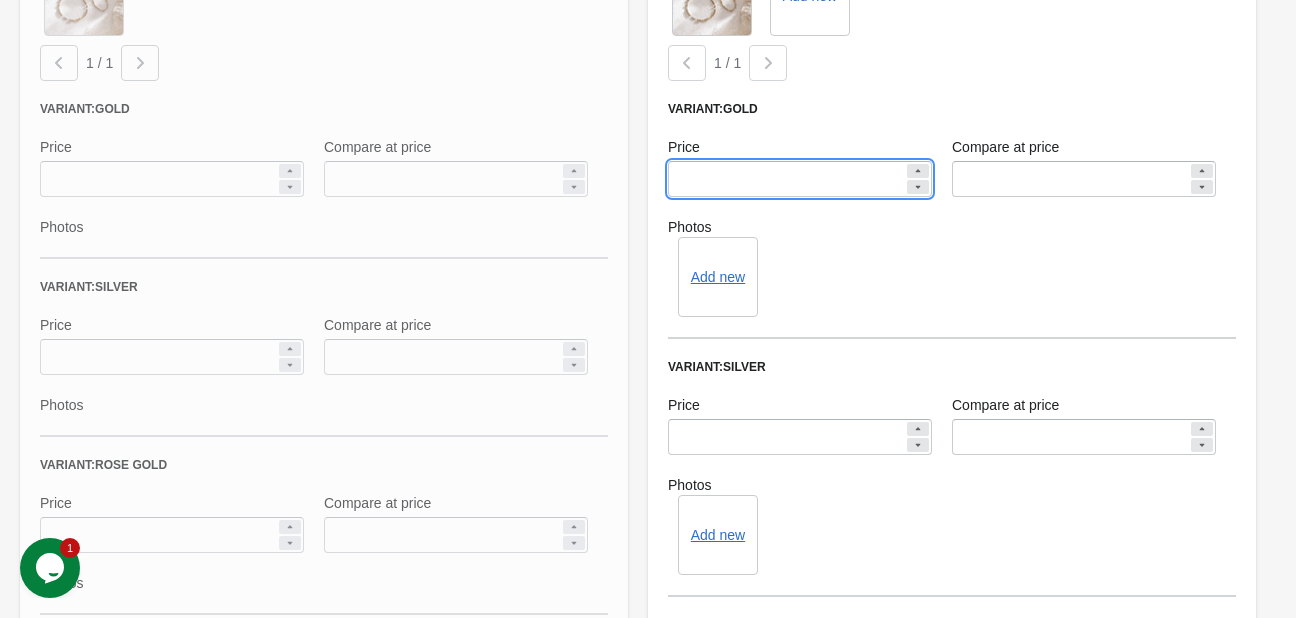 type on "*****" 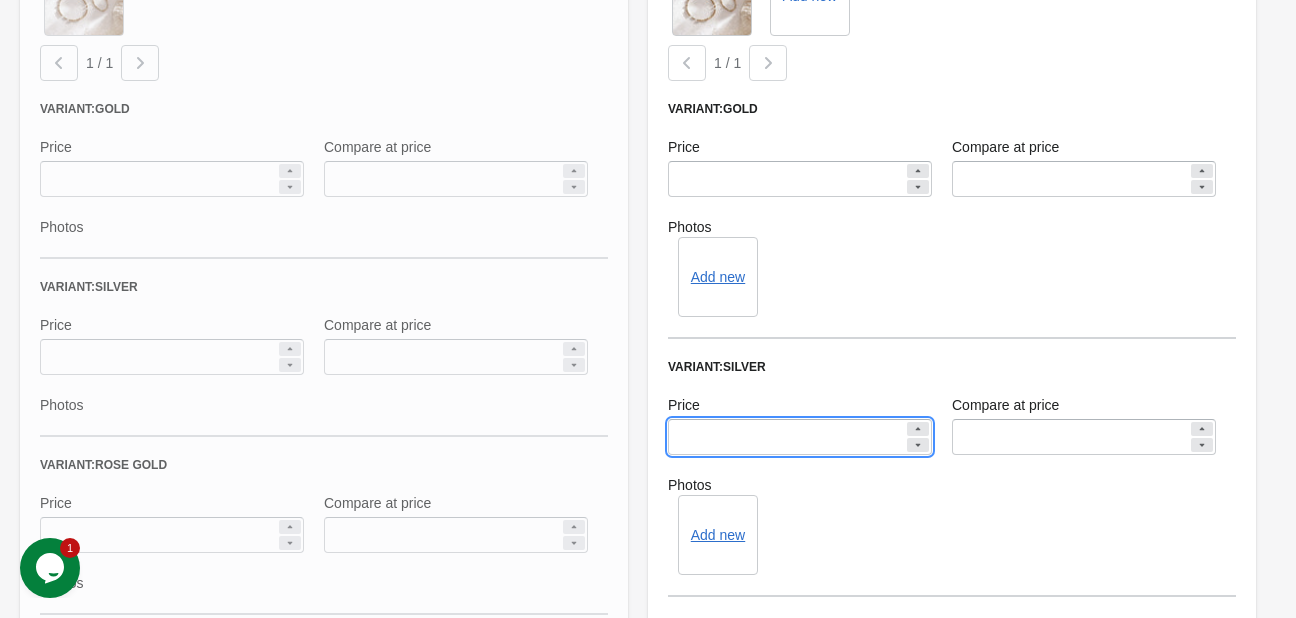 click on "*****" at bounding box center (786, 437) 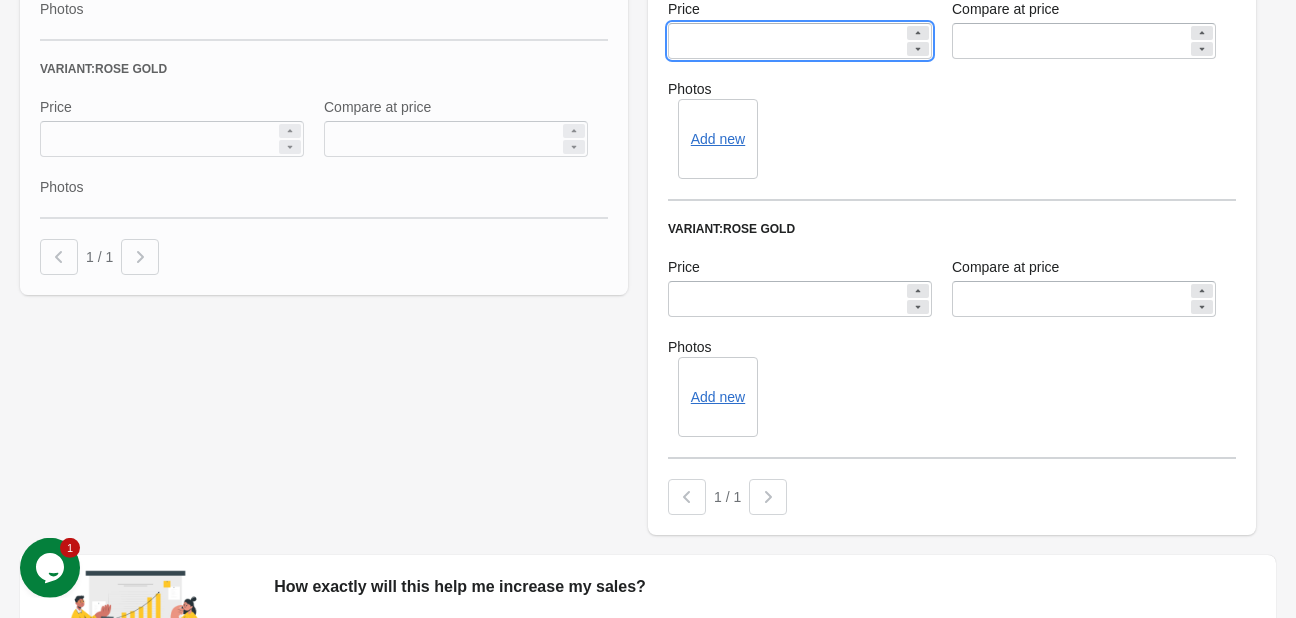 scroll, scrollTop: 1372, scrollLeft: 0, axis: vertical 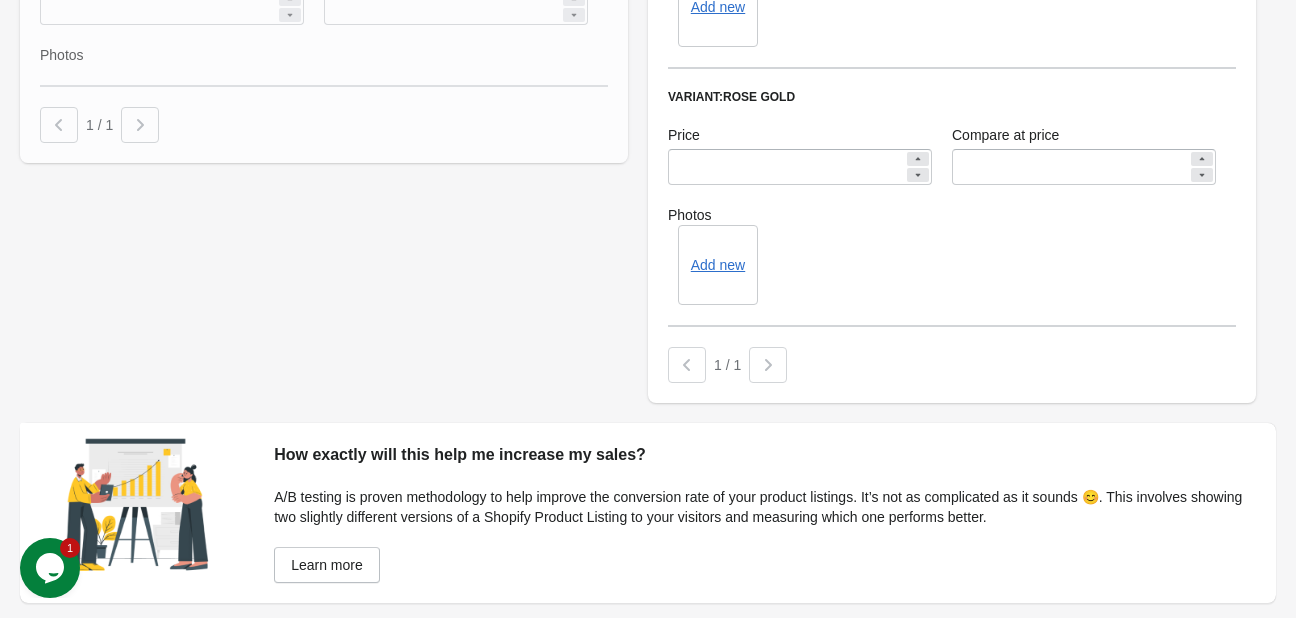 type on "*****" 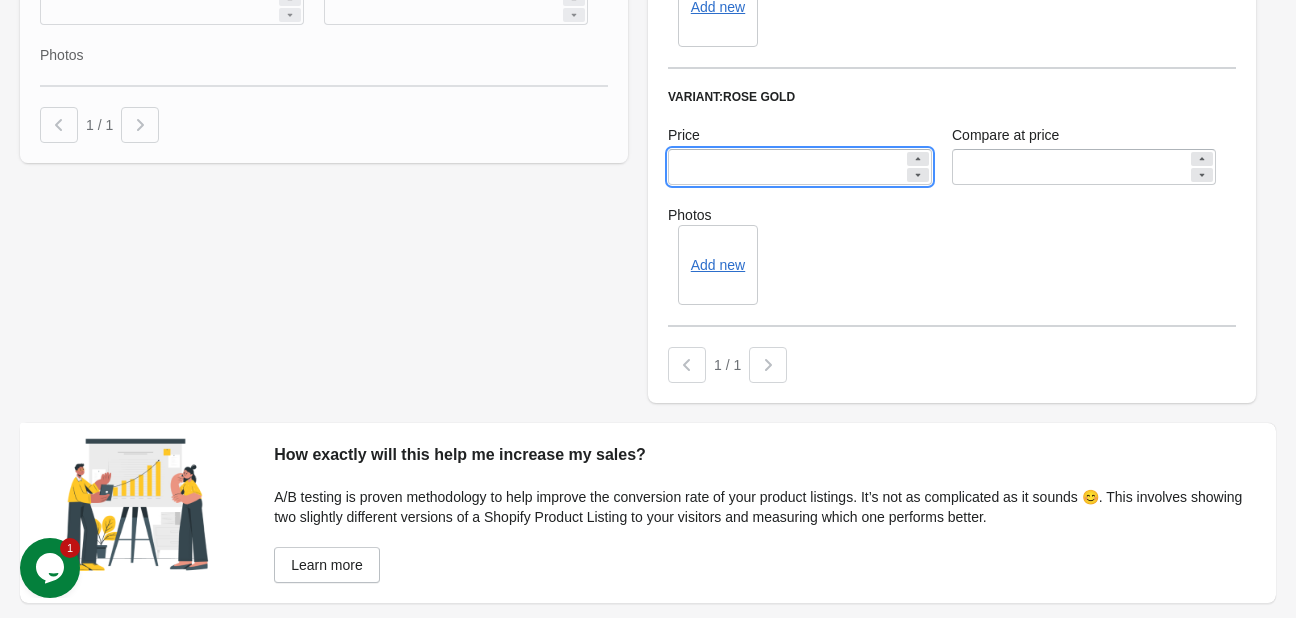 click on "*****" at bounding box center (786, 167) 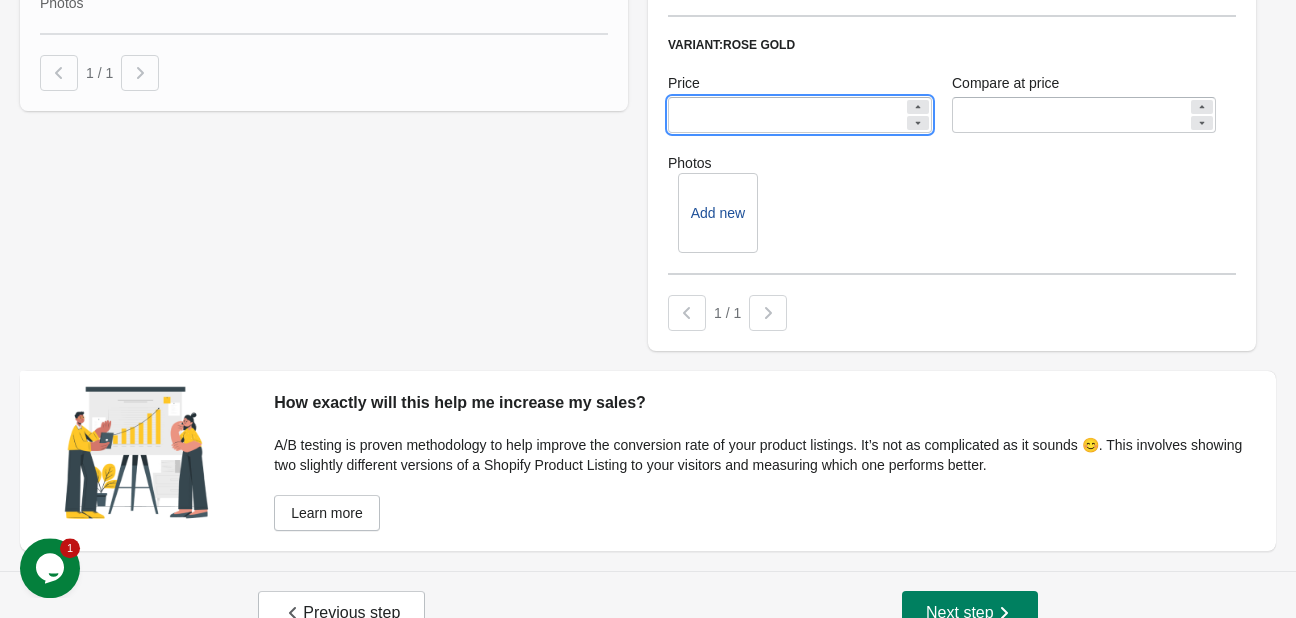 scroll, scrollTop: 1459, scrollLeft: 0, axis: vertical 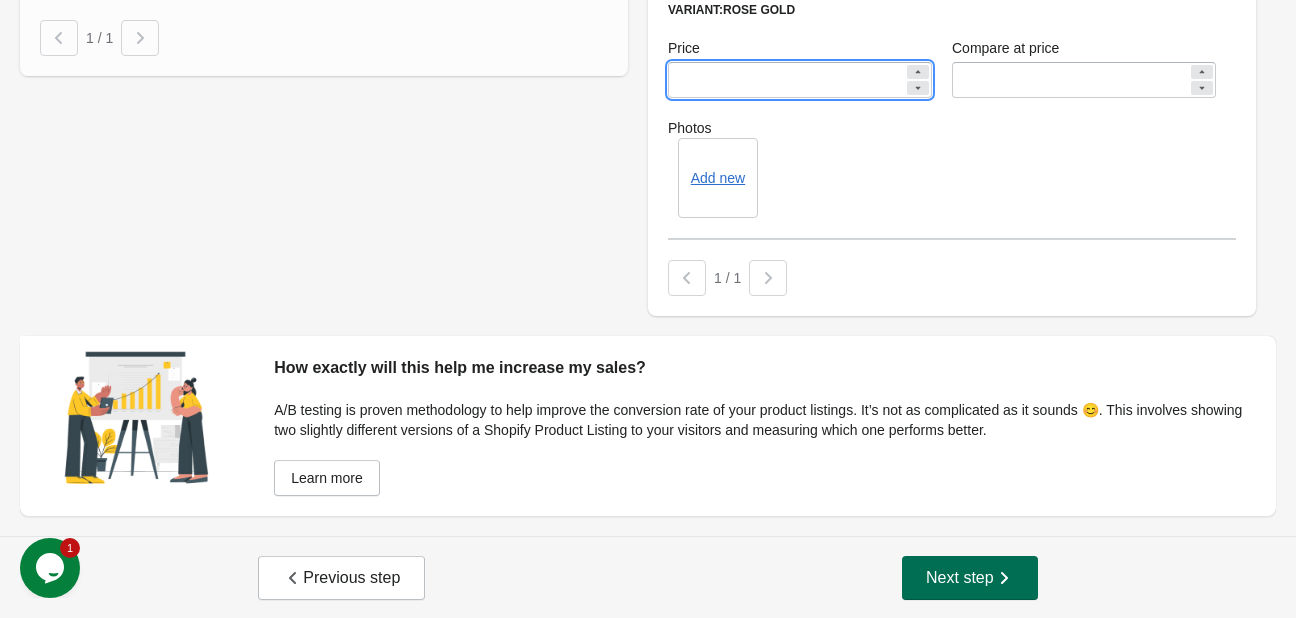 type on "*****" 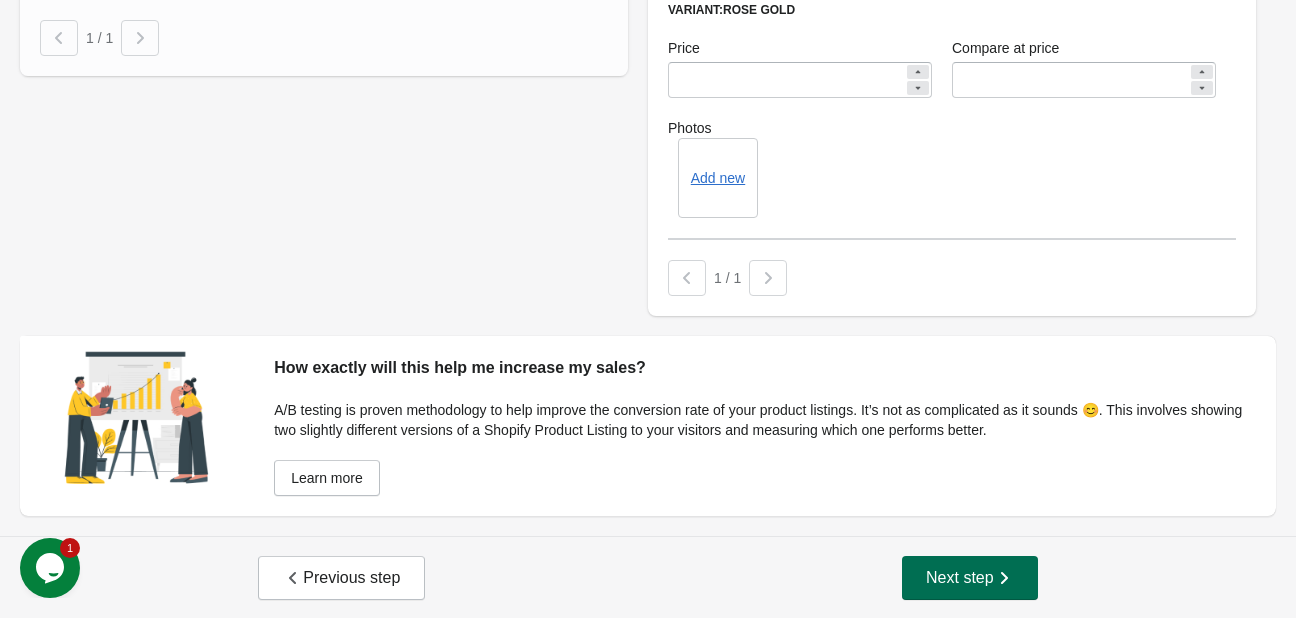 click on "Next step" at bounding box center (970, 578) 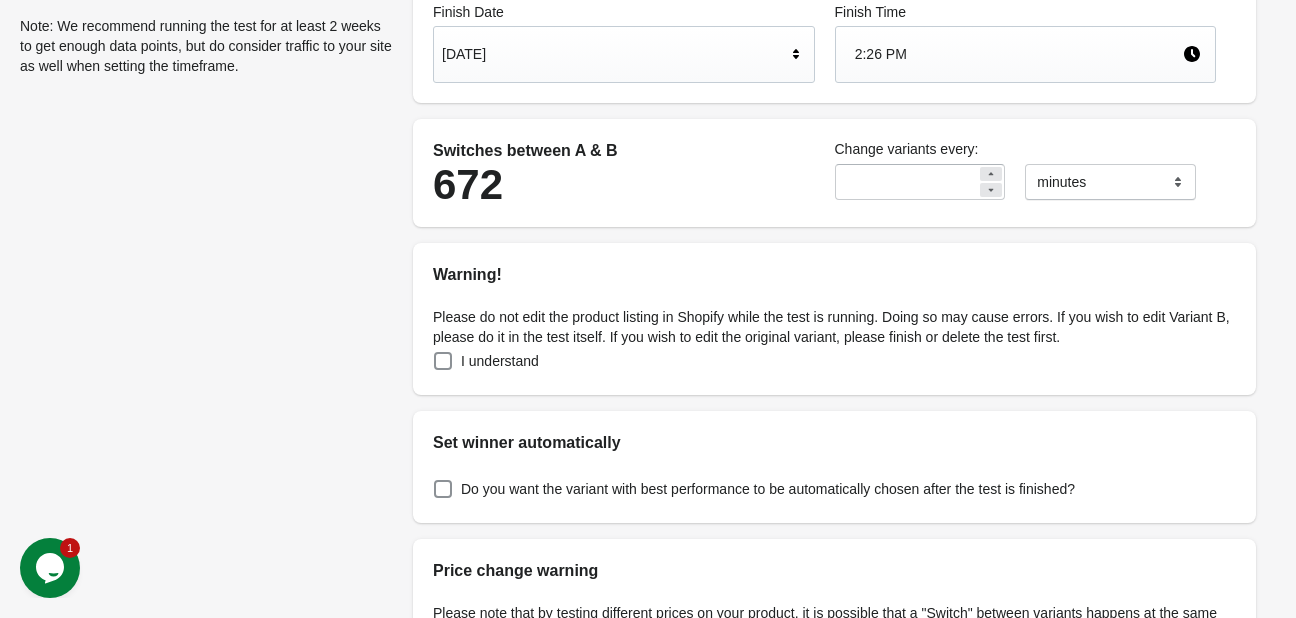 scroll, scrollTop: 68, scrollLeft: 0, axis: vertical 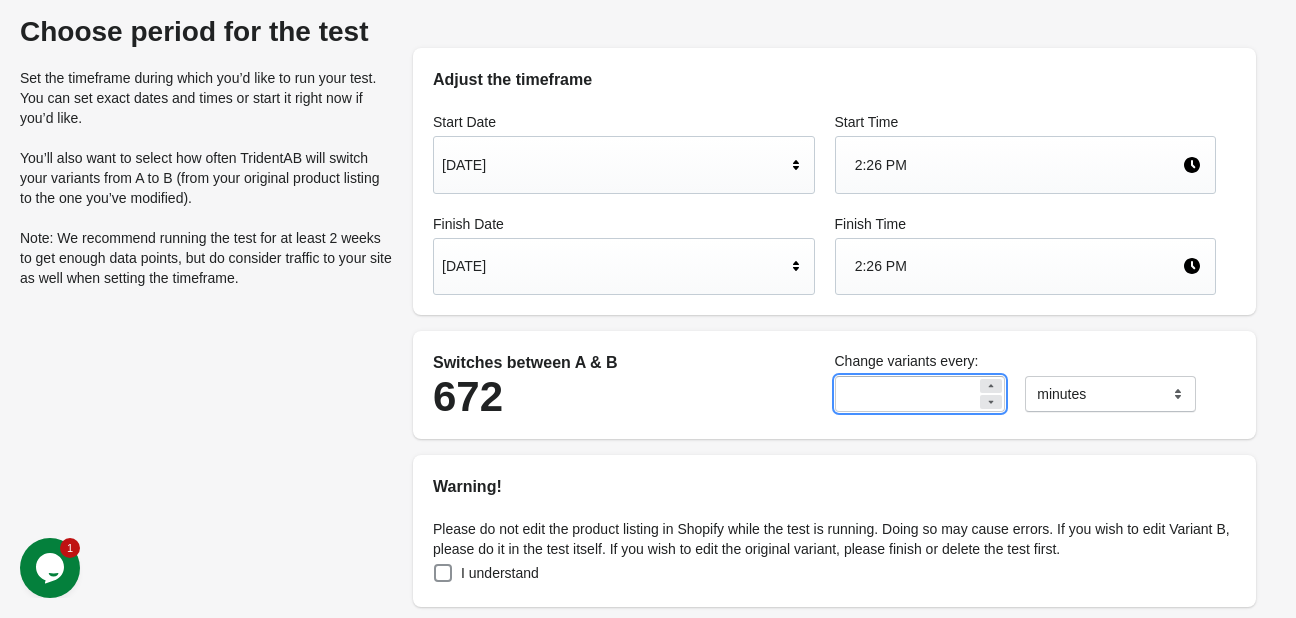 click on "**" at bounding box center (906, 394) 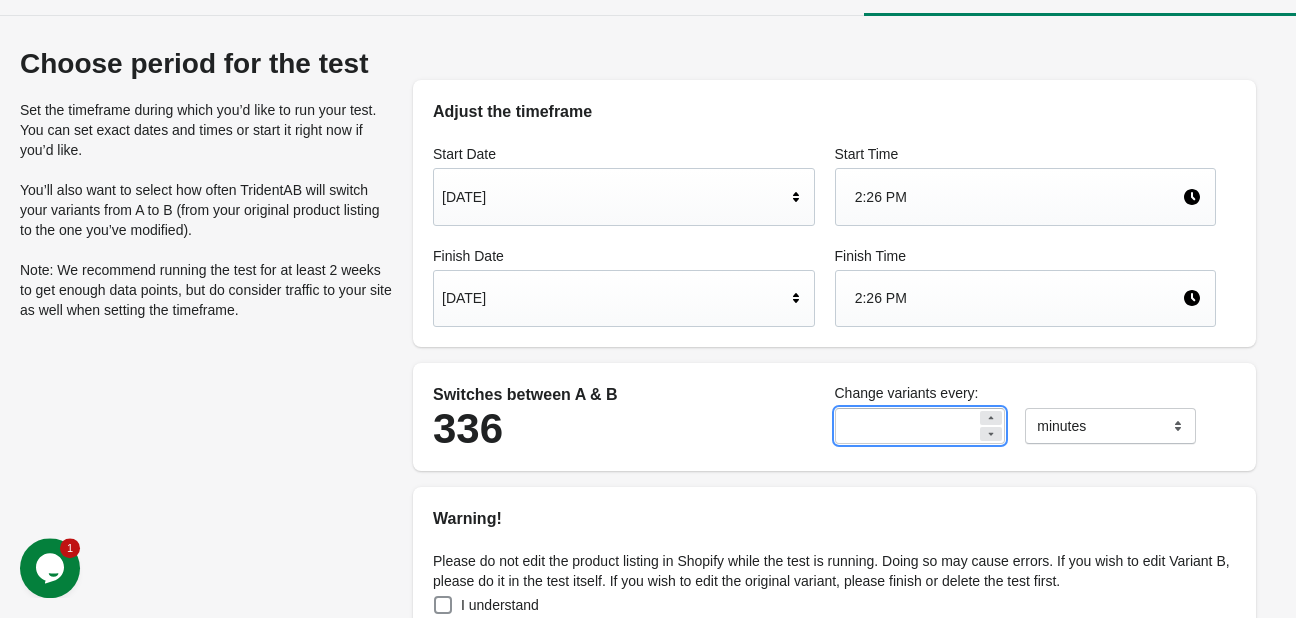 scroll, scrollTop: 0, scrollLeft: 0, axis: both 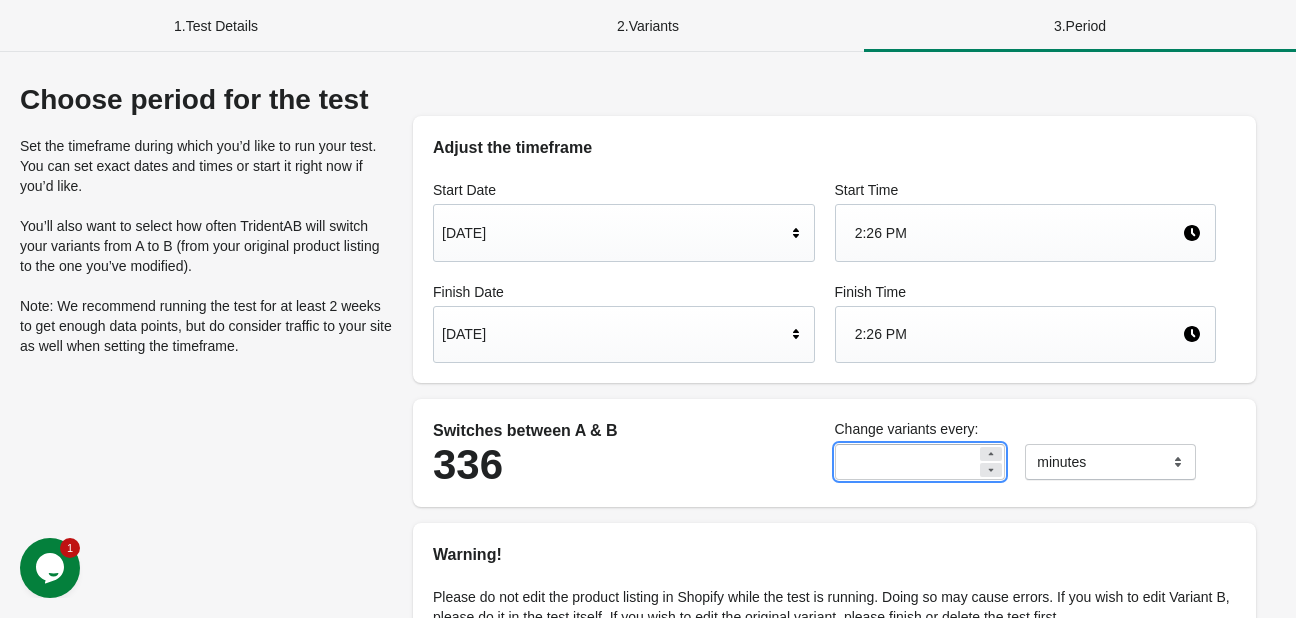 click on "336" at bounding box center [624, 465] 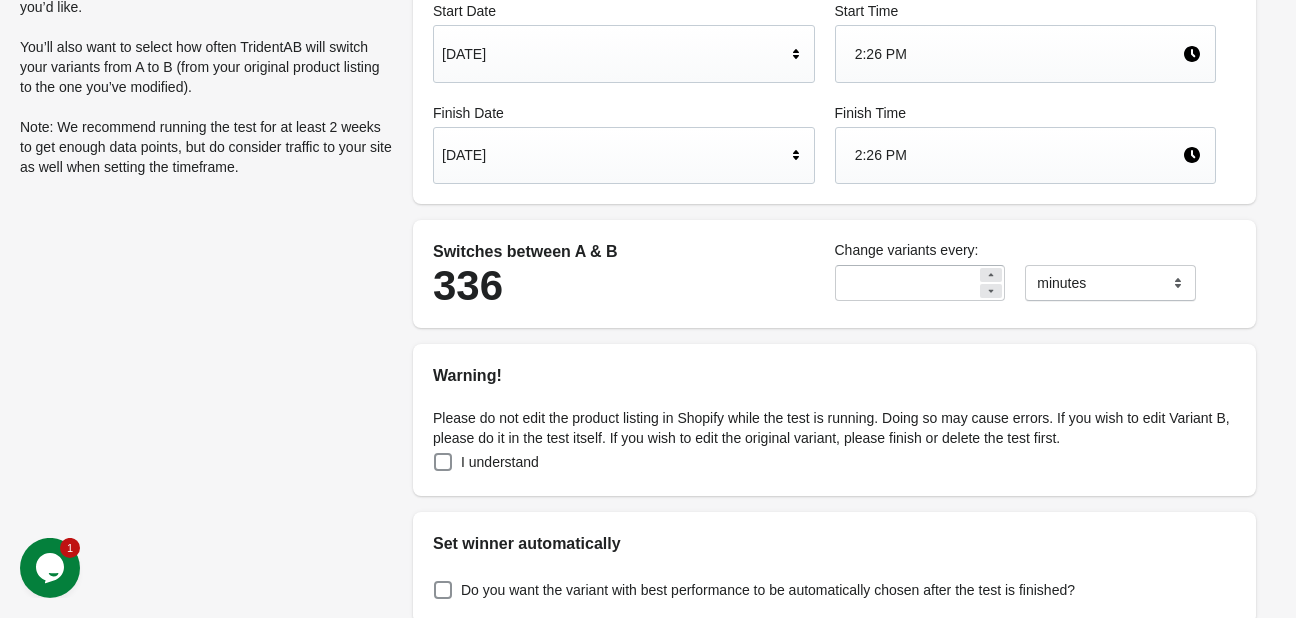 scroll, scrollTop: 596, scrollLeft: 0, axis: vertical 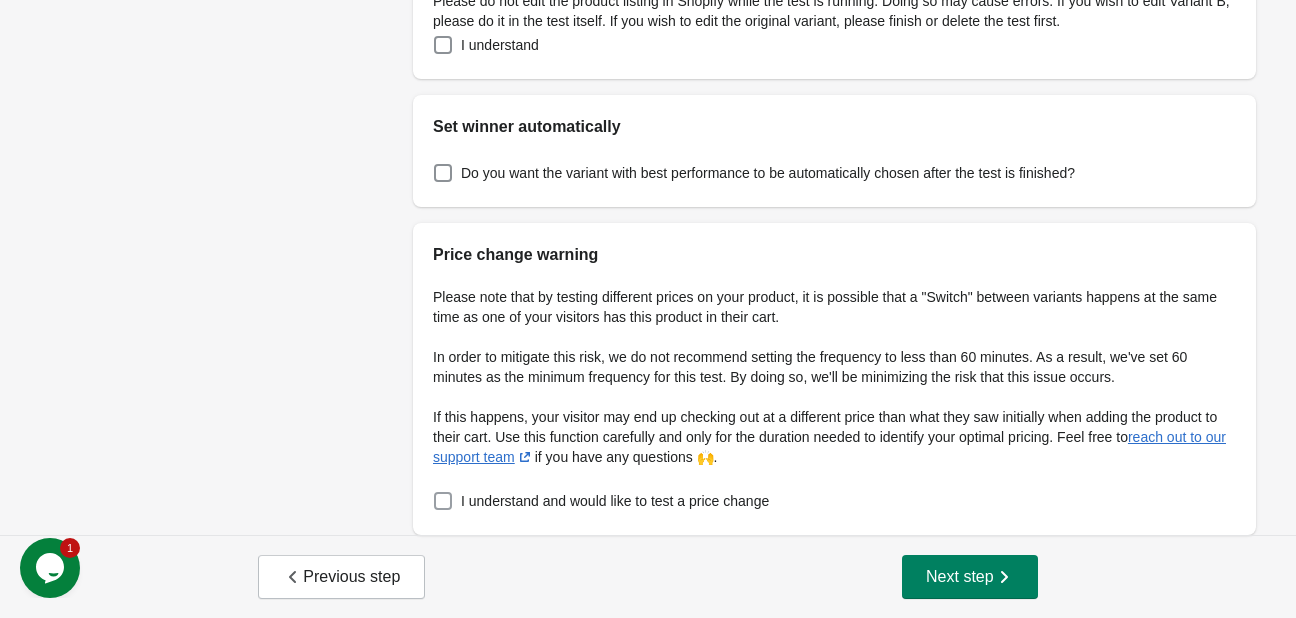 click on "I understand and would like to test a price change" at bounding box center [601, 501] 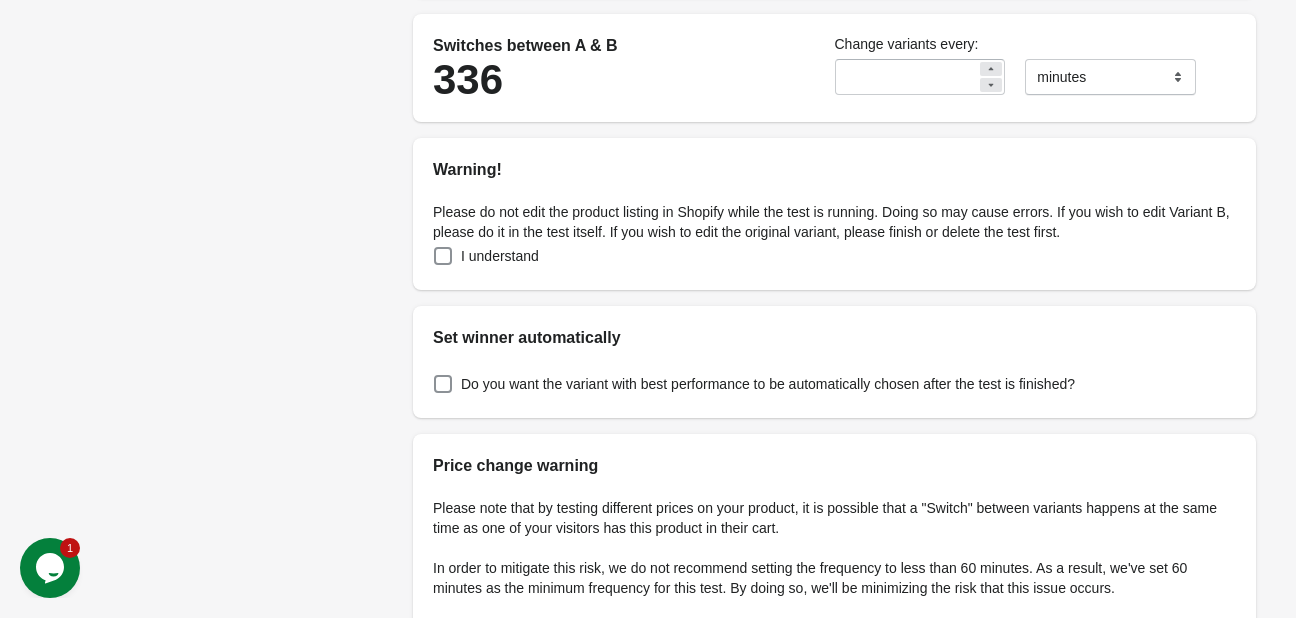 scroll, scrollTop: 596, scrollLeft: 0, axis: vertical 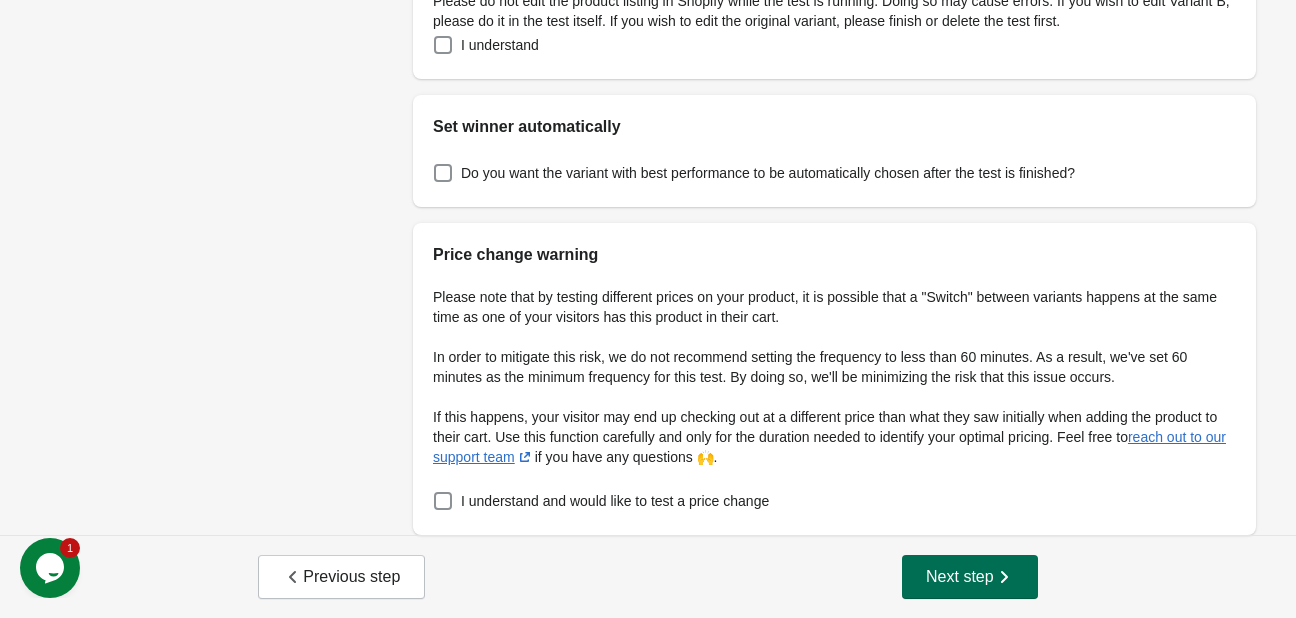 click on "Next step" at bounding box center [970, 577] 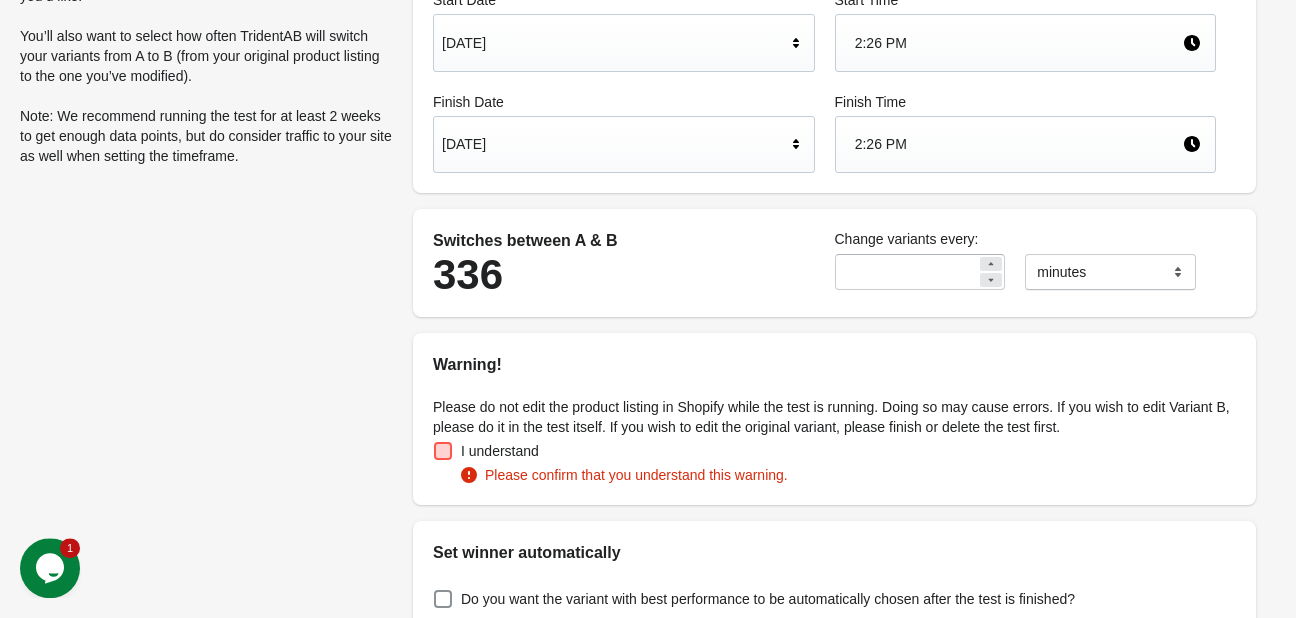 scroll, scrollTop: 174, scrollLeft: 0, axis: vertical 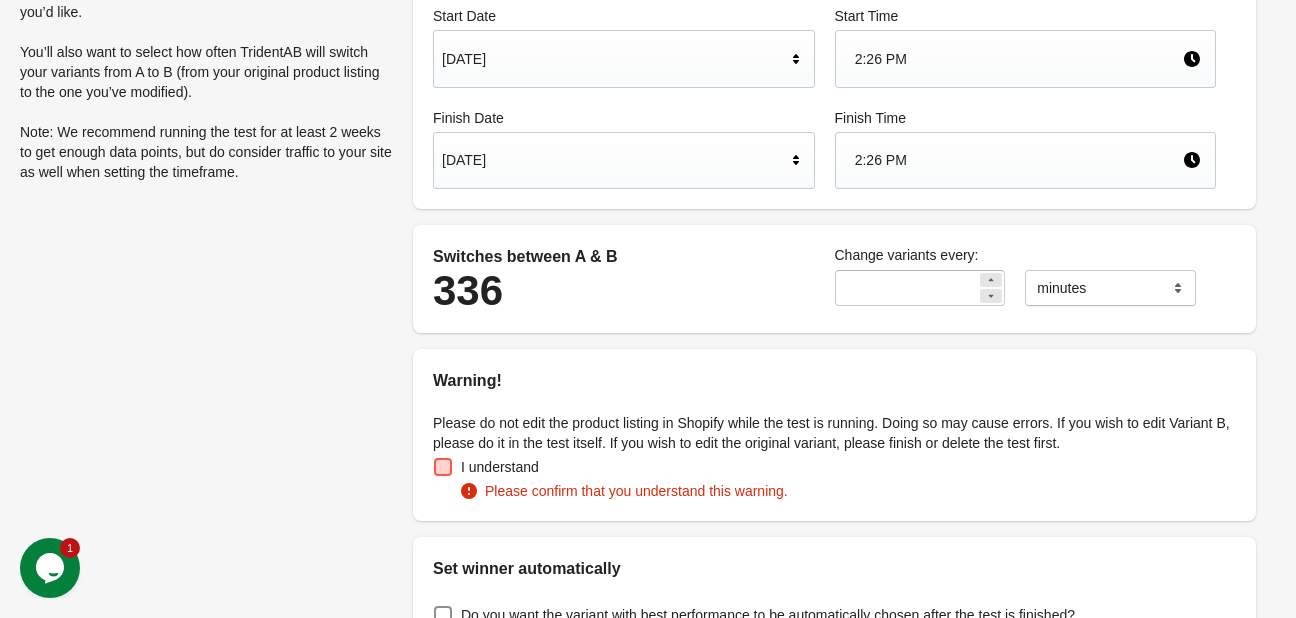 click on "I understand" at bounding box center [486, 467] 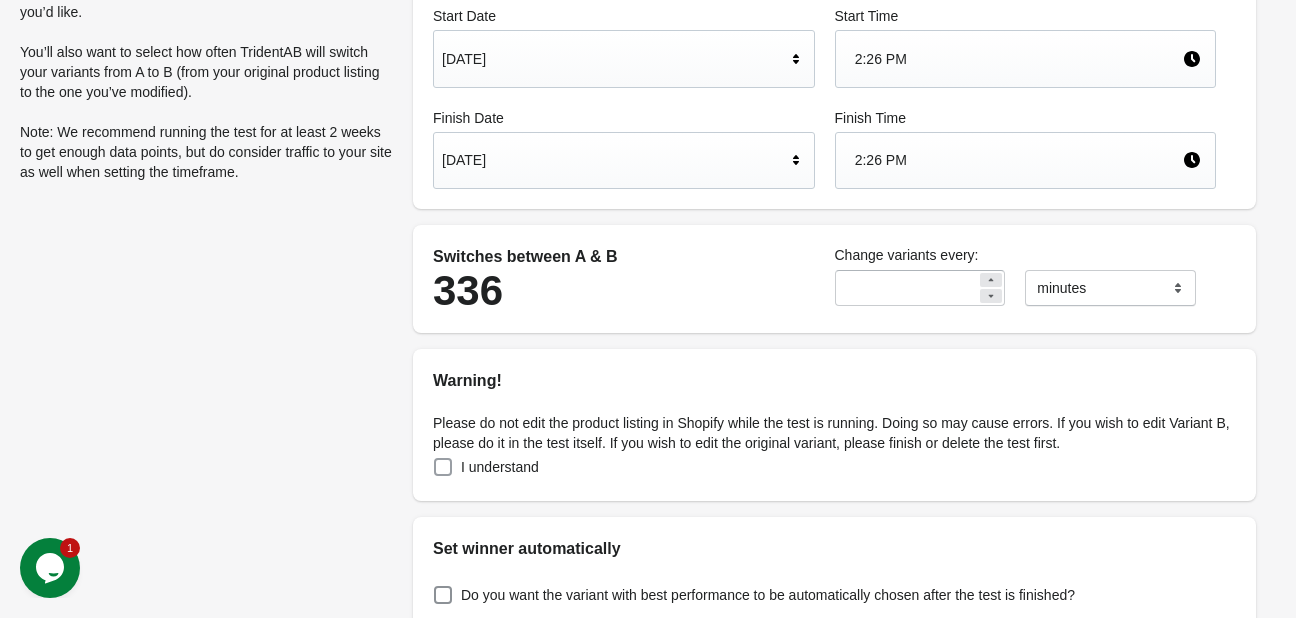 scroll, scrollTop: 596, scrollLeft: 0, axis: vertical 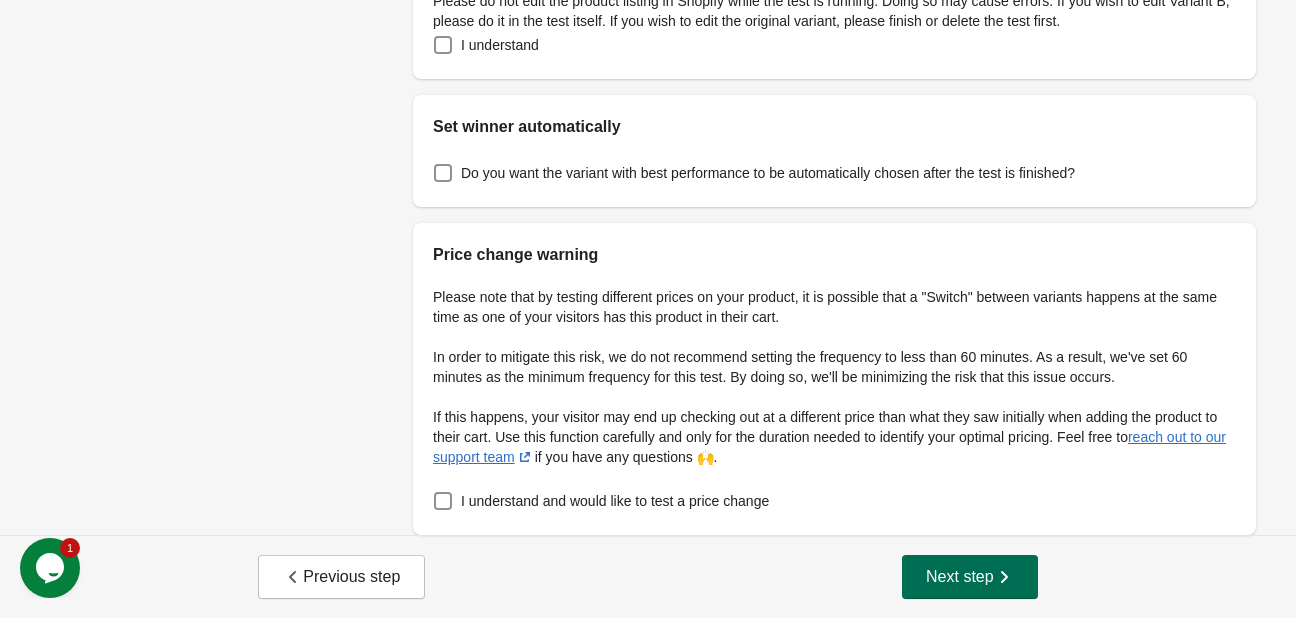 click on "Next step" at bounding box center [970, 577] 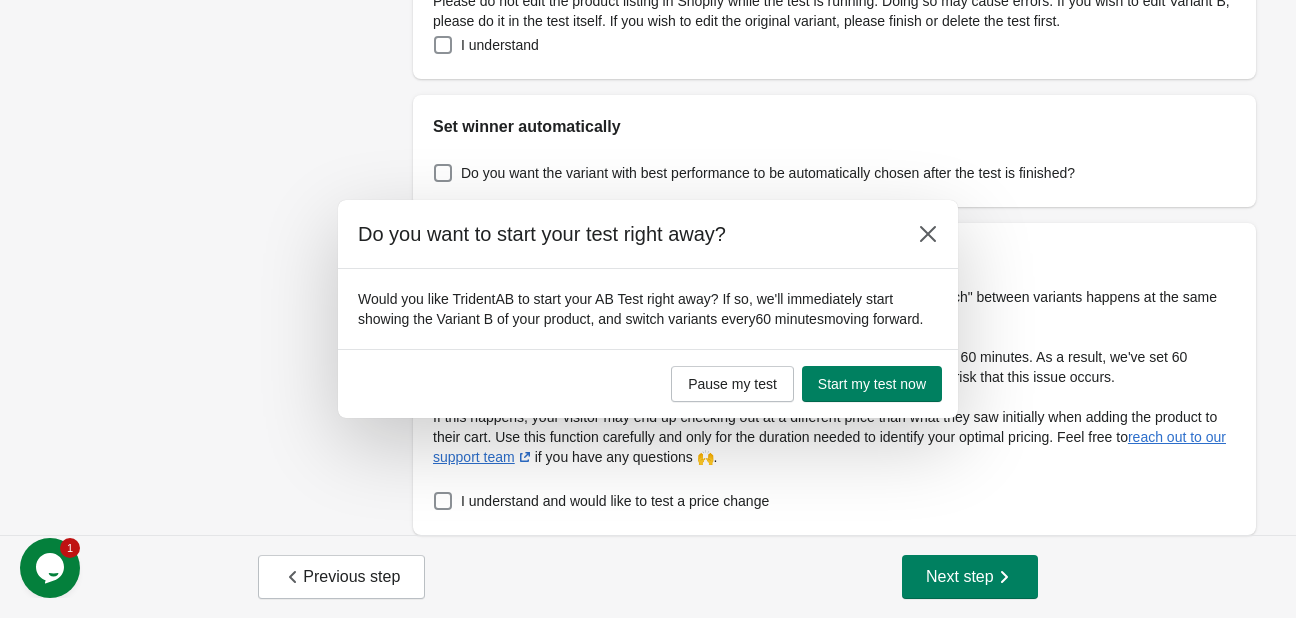 drag, startPoint x: 898, startPoint y: 539, endPoint x: 859, endPoint y: 522, distance: 42.544094 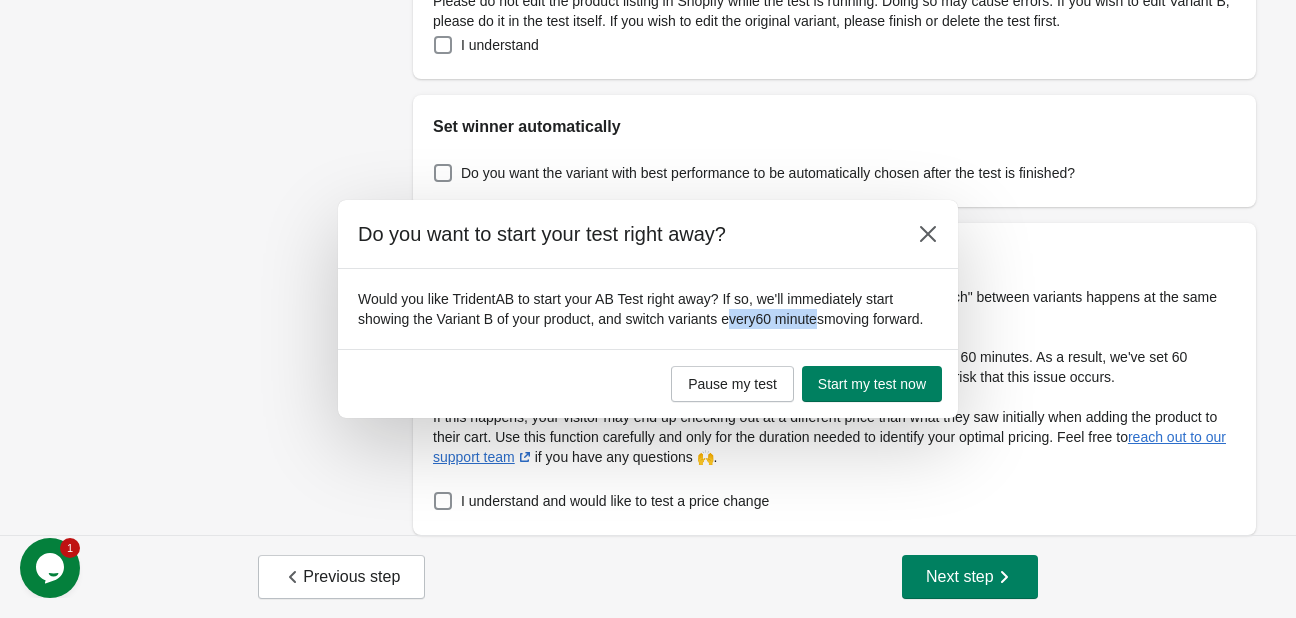 drag, startPoint x: 726, startPoint y: 328, endPoint x: 918, endPoint y: 314, distance: 192.50974 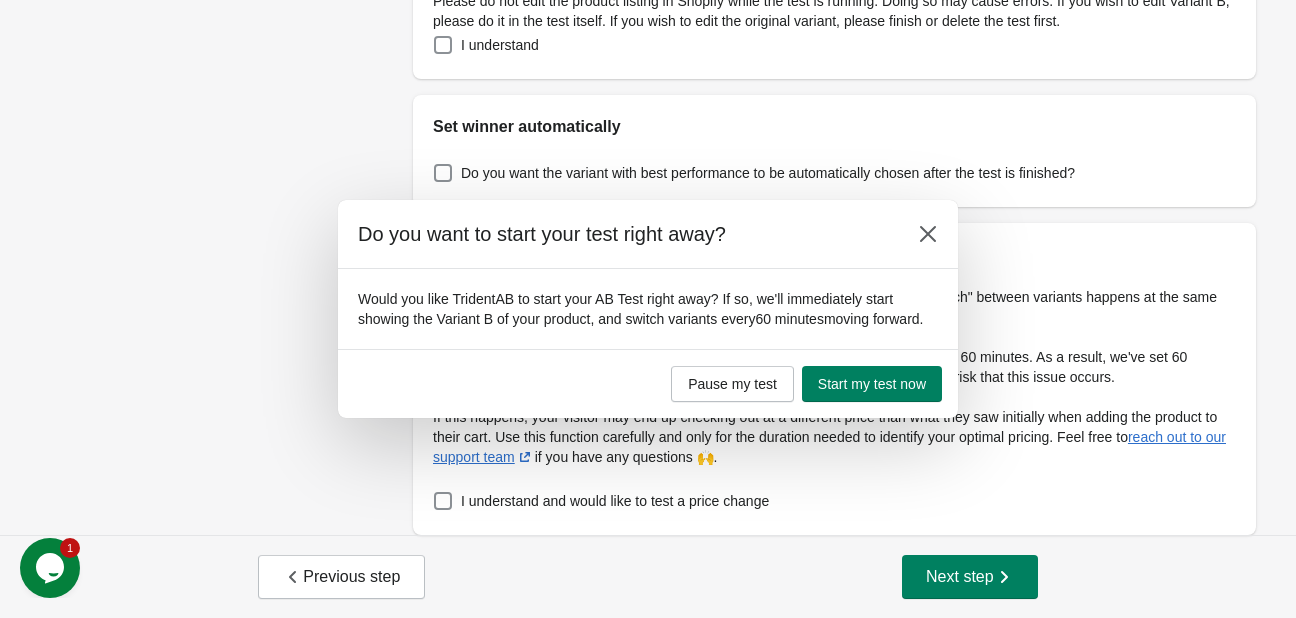 click on "Would you like TridentAB to start your AB Test right away? If so, we'll immediately start showing the Variant B of your product, and switch variants every  60   minutes  moving forward." at bounding box center [648, 309] 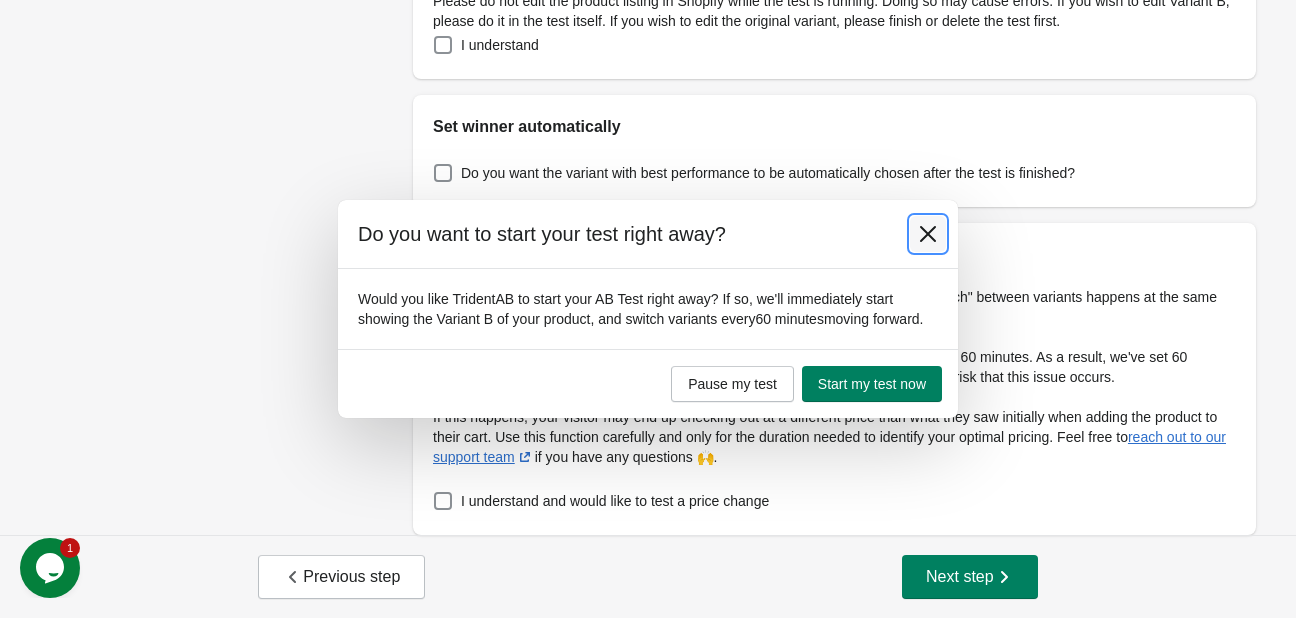 click 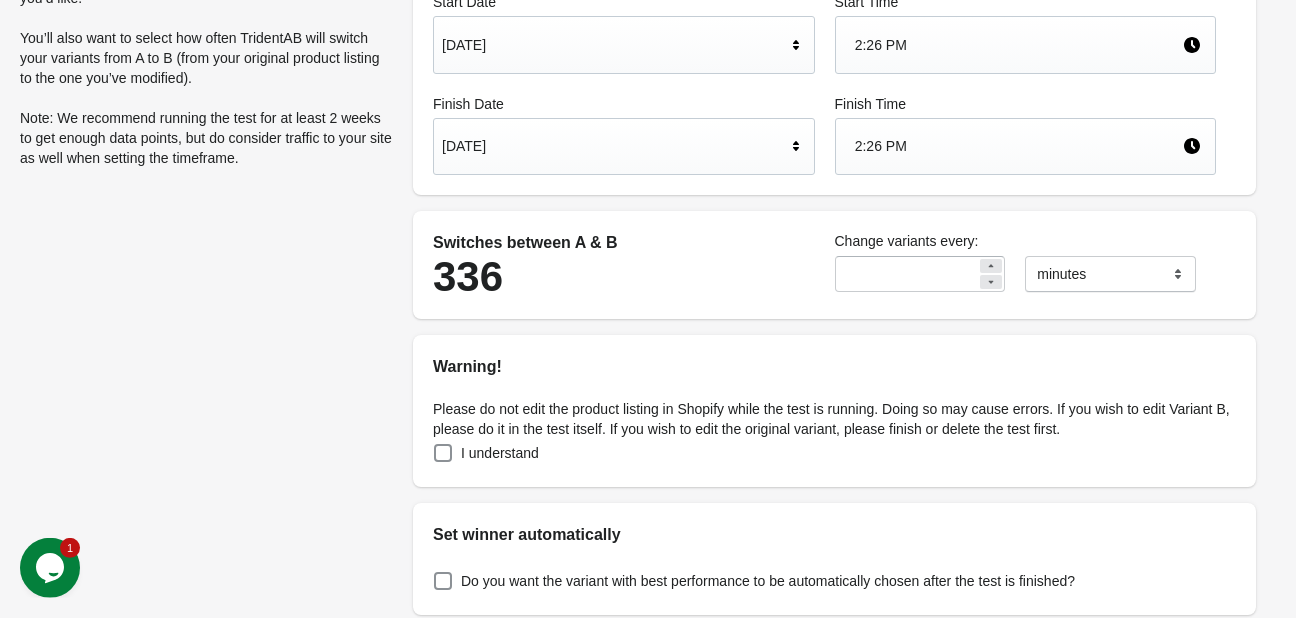 scroll, scrollTop: 173, scrollLeft: 0, axis: vertical 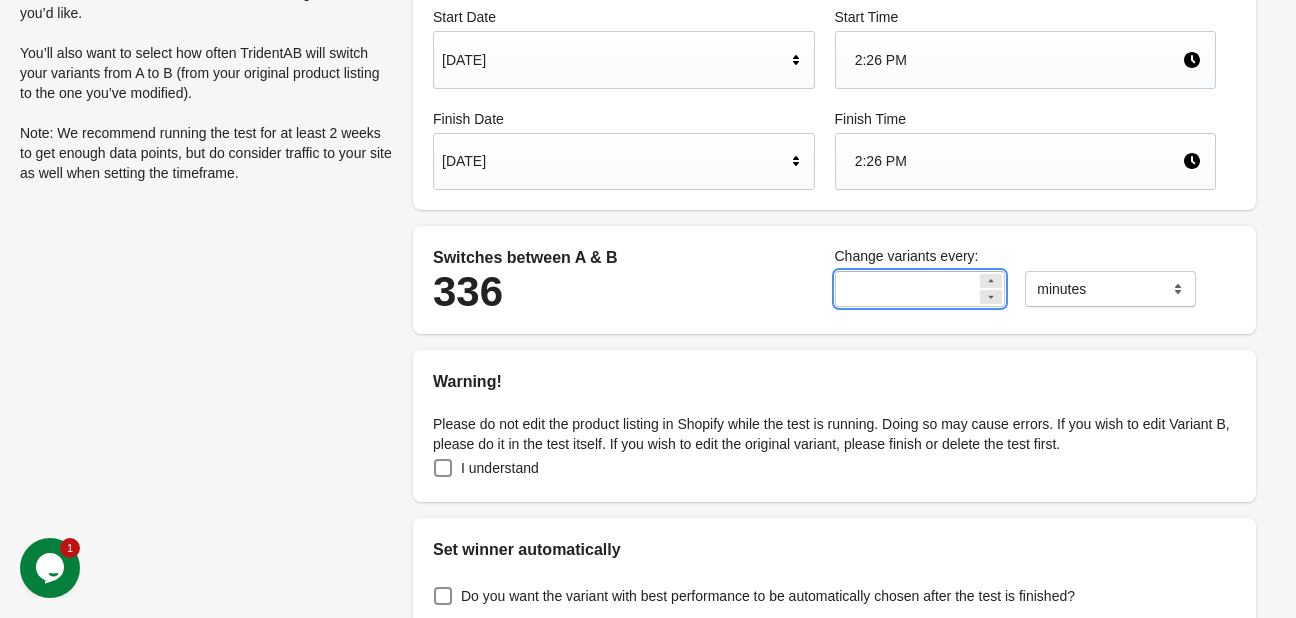 drag, startPoint x: 856, startPoint y: 282, endPoint x: 764, endPoint y: 294, distance: 92.779305 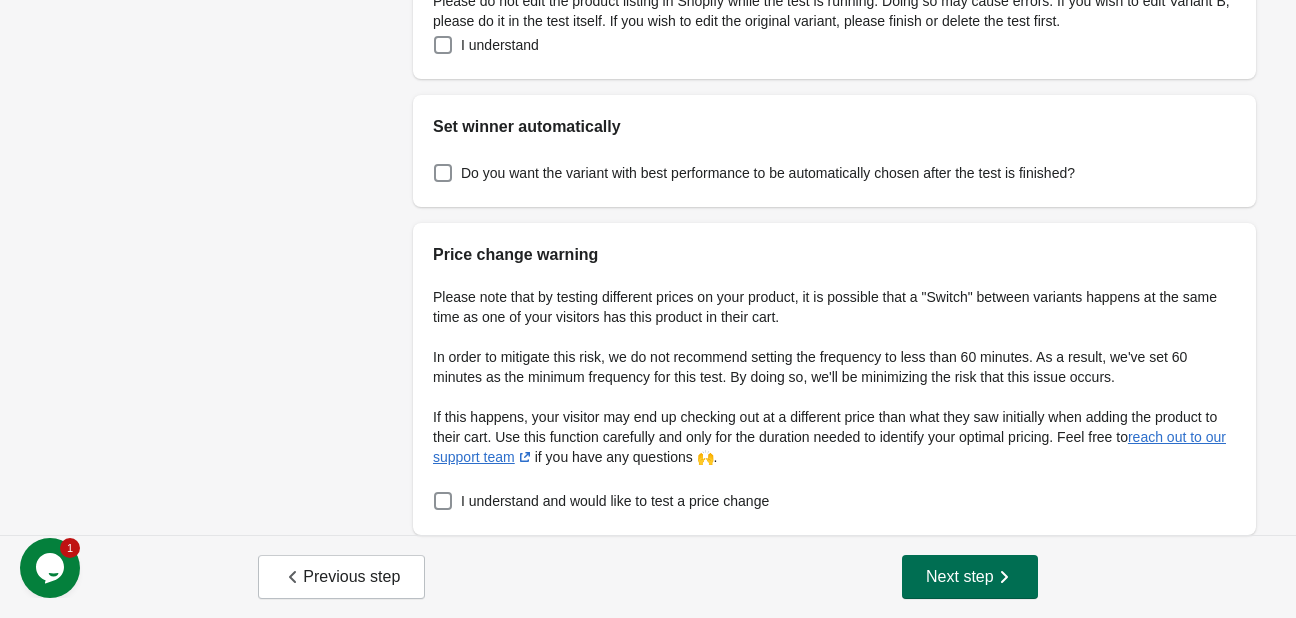 click on "Next step" at bounding box center (970, 577) 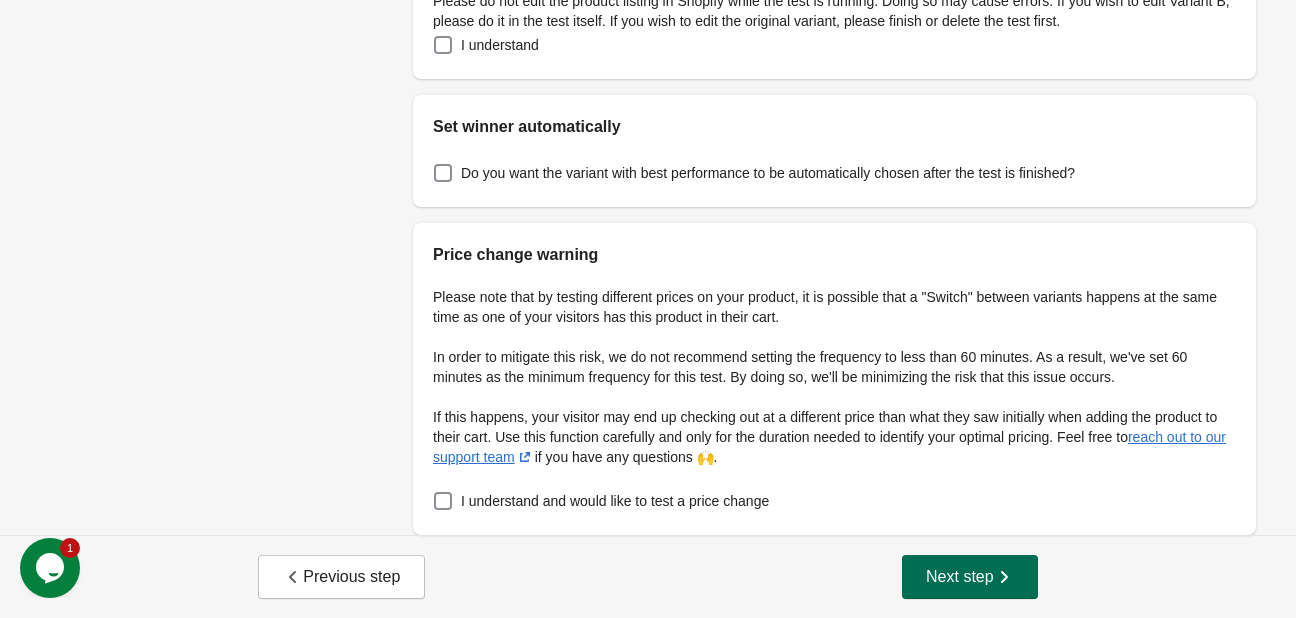 click on "Next step" at bounding box center [970, 577] 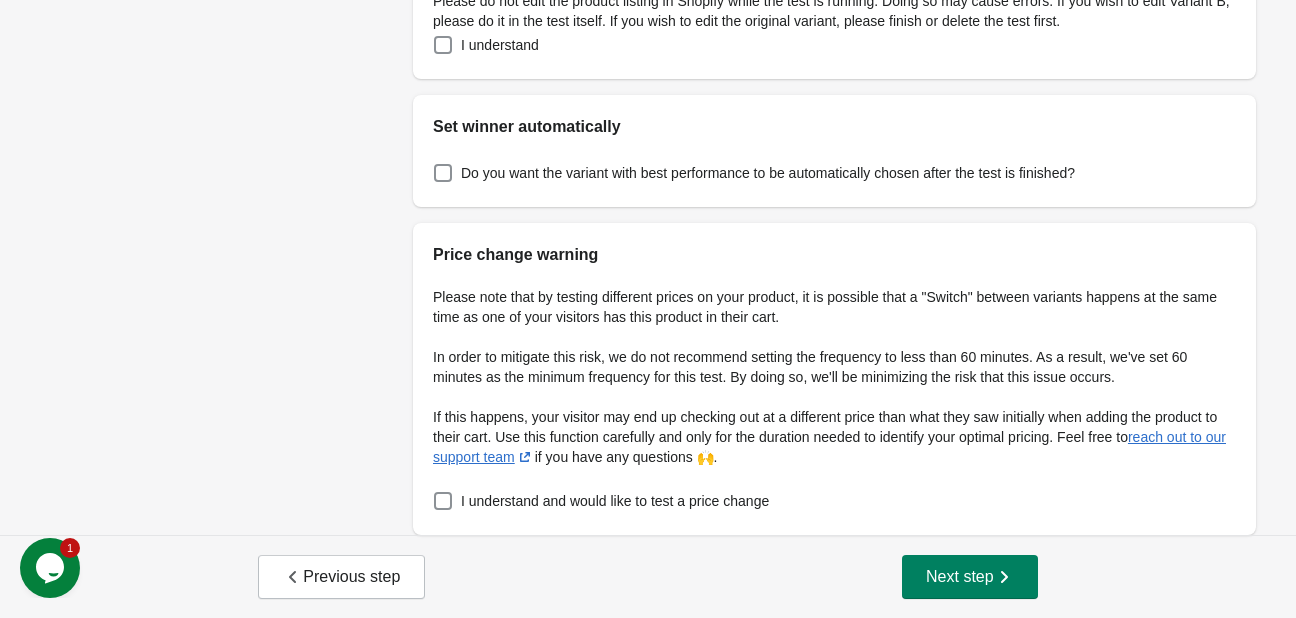 click on "I understand and would like to test a price change" at bounding box center (834, 501) 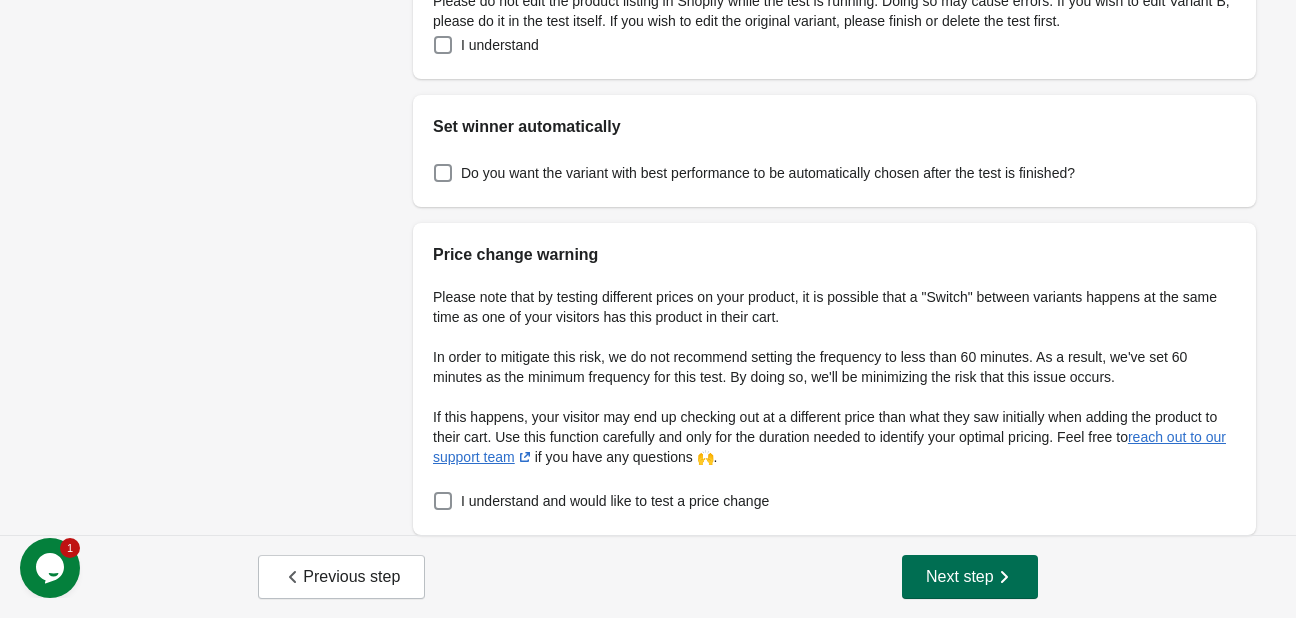 click on "Next step" at bounding box center [970, 577] 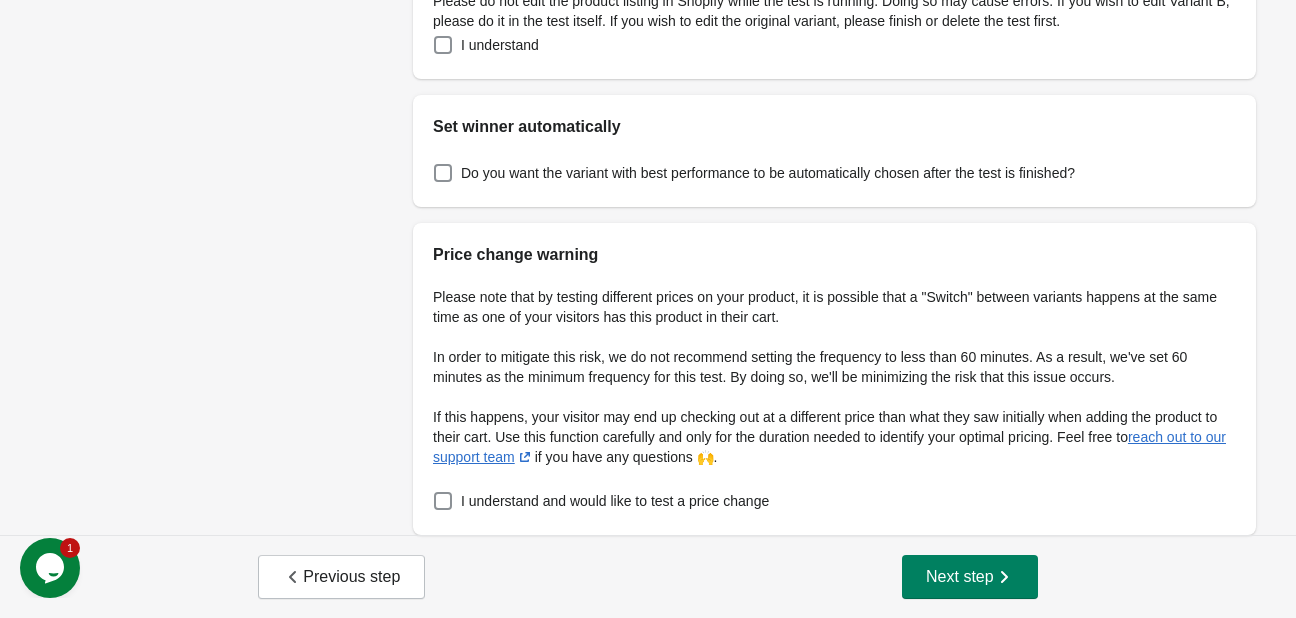 scroll, scrollTop: 0, scrollLeft: 0, axis: both 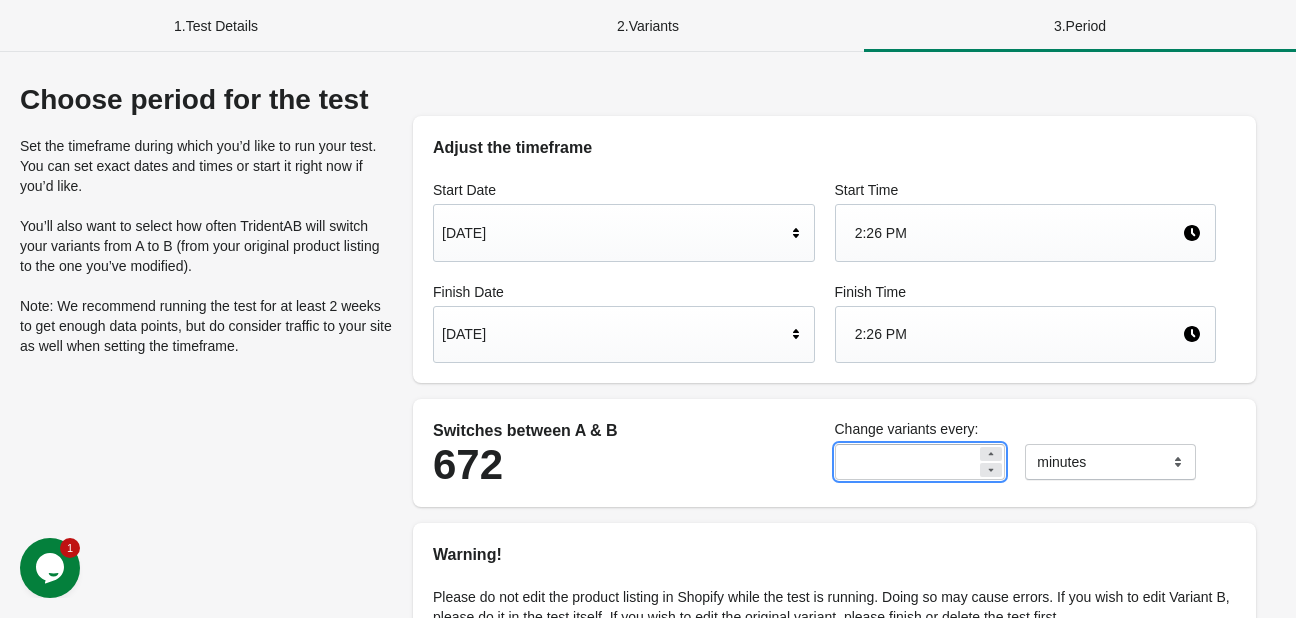 drag, startPoint x: 914, startPoint y: 466, endPoint x: 491, endPoint y: 435, distance: 424.1344 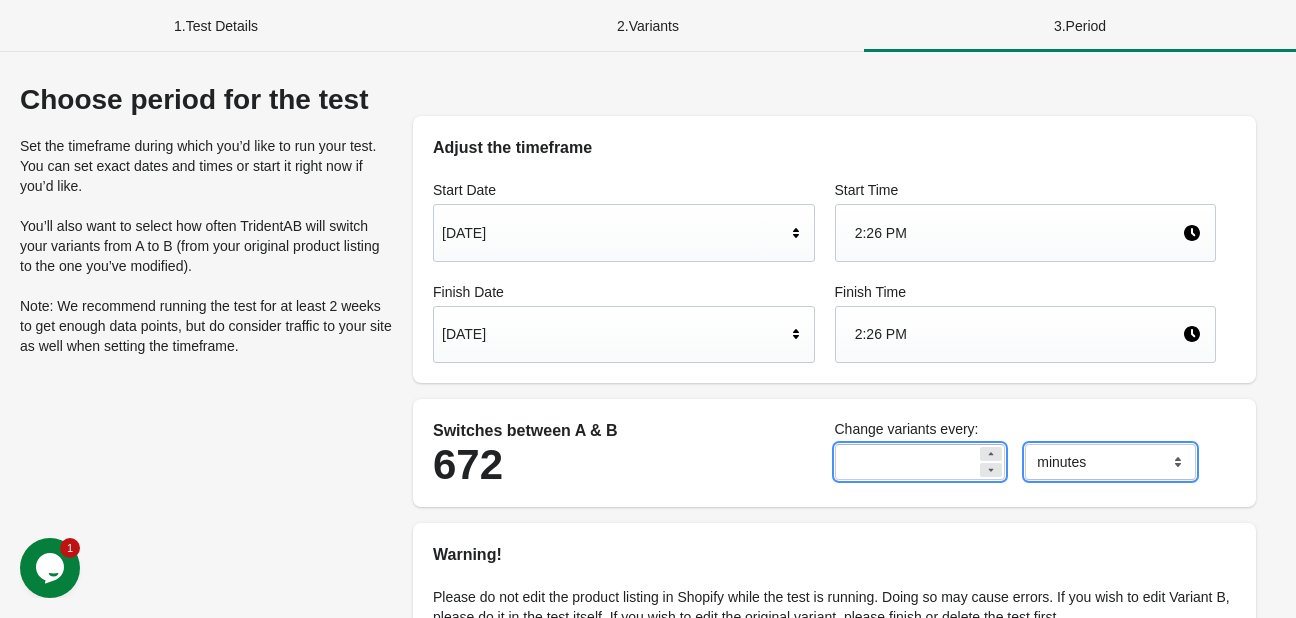 click on "******* ***** ****" at bounding box center (1110, 462) 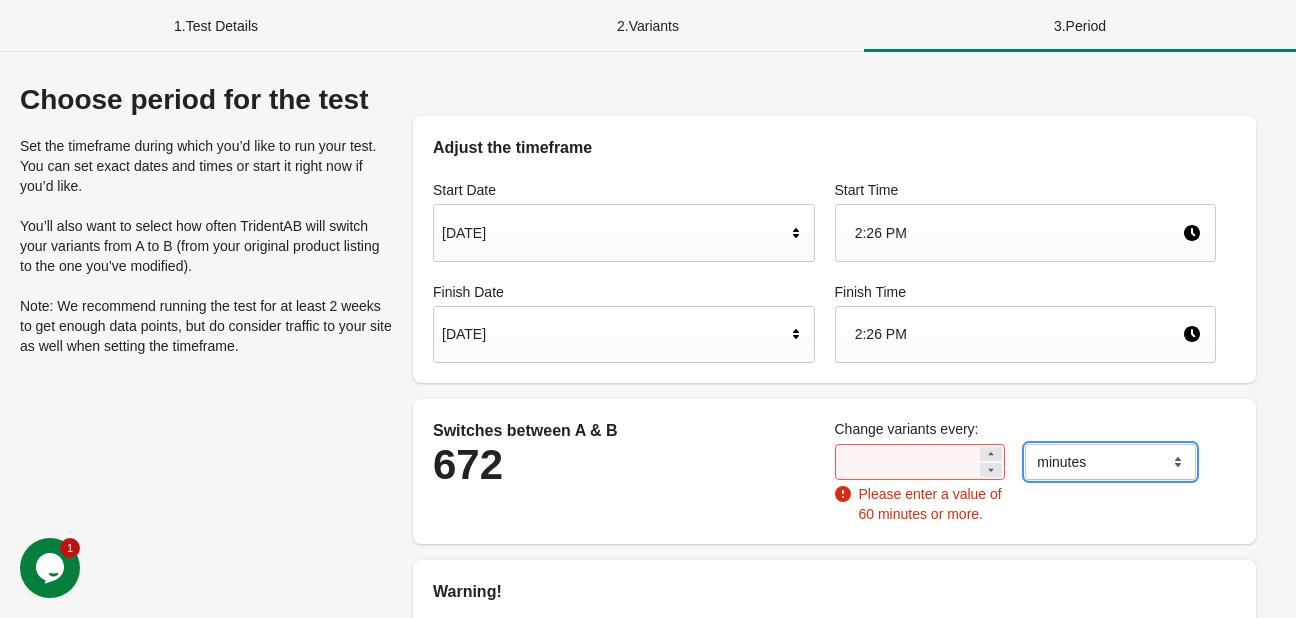 click on "******* ***** ****" at bounding box center [1110, 462] 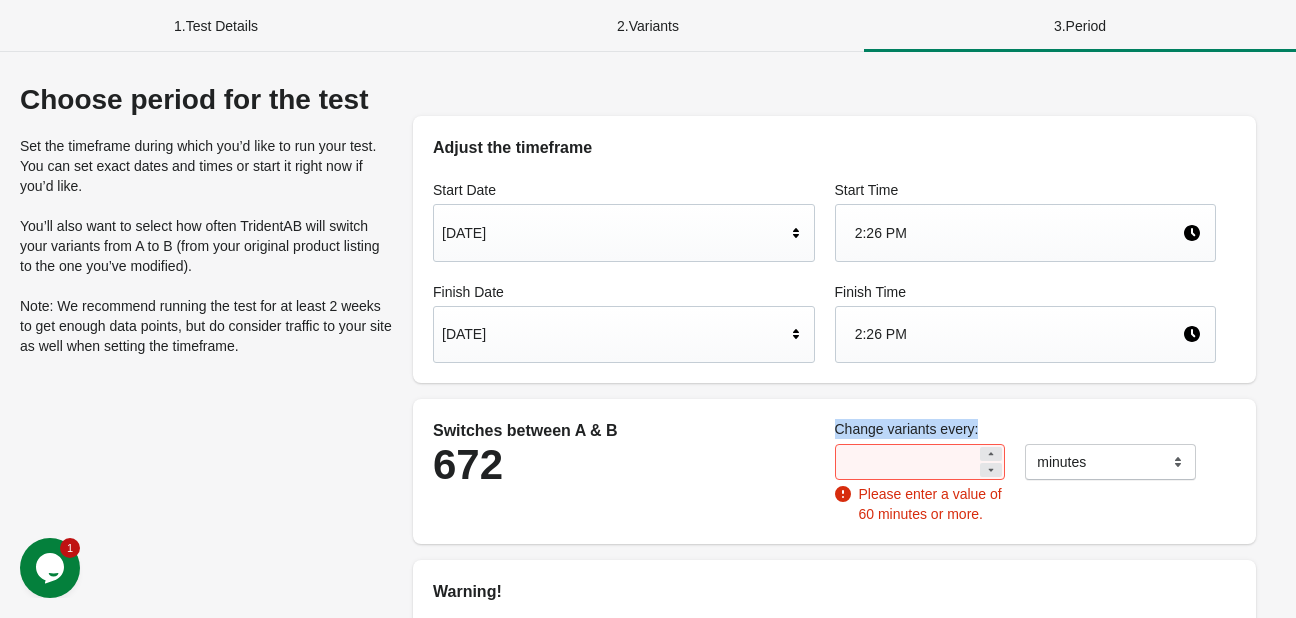 drag, startPoint x: 900, startPoint y: 444, endPoint x: 790, endPoint y: 446, distance: 110.01818 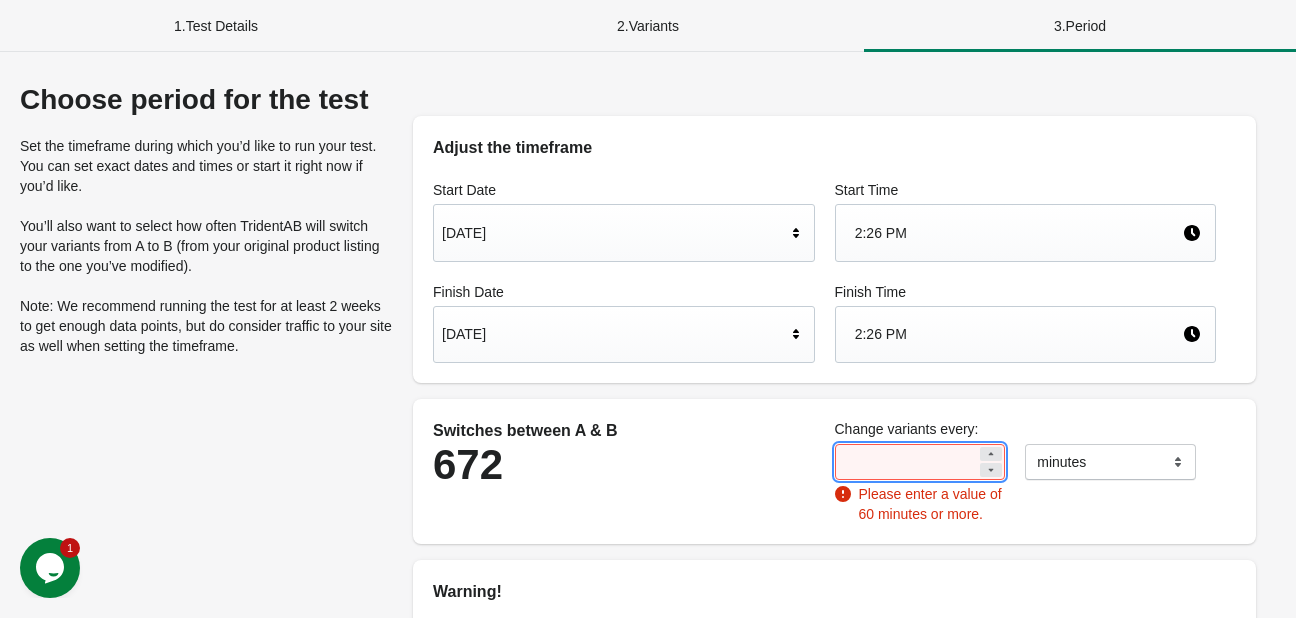 drag, startPoint x: 930, startPoint y: 463, endPoint x: 802, endPoint y: 458, distance: 128.09763 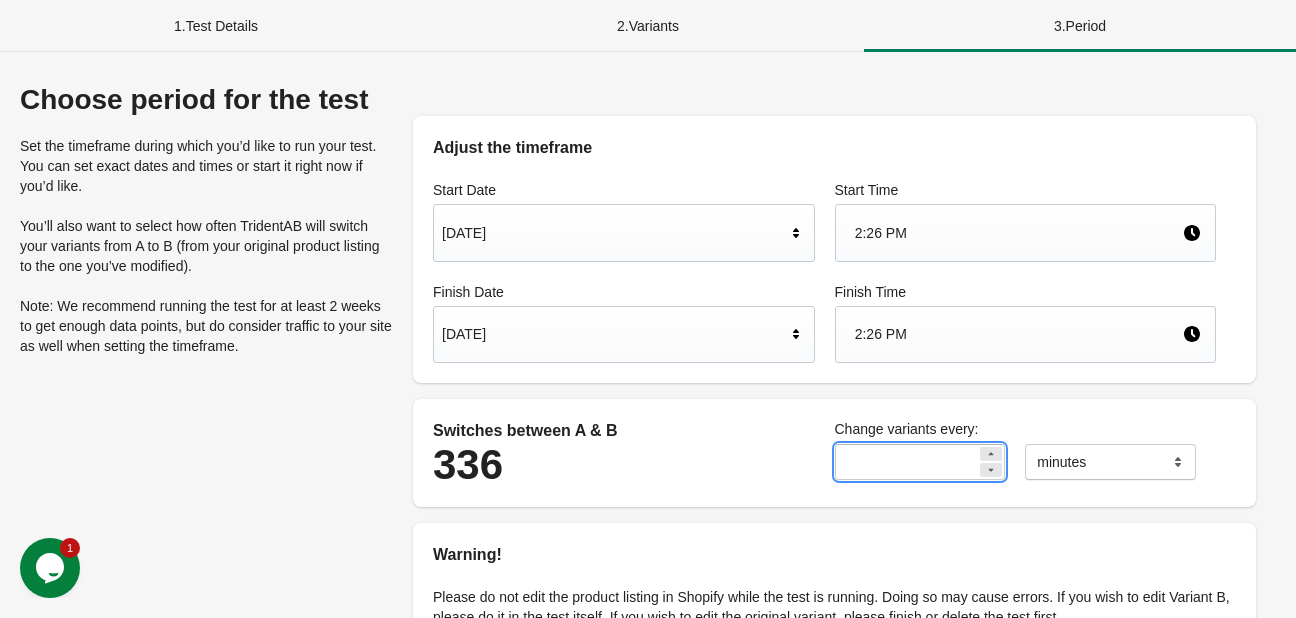 type on "**" 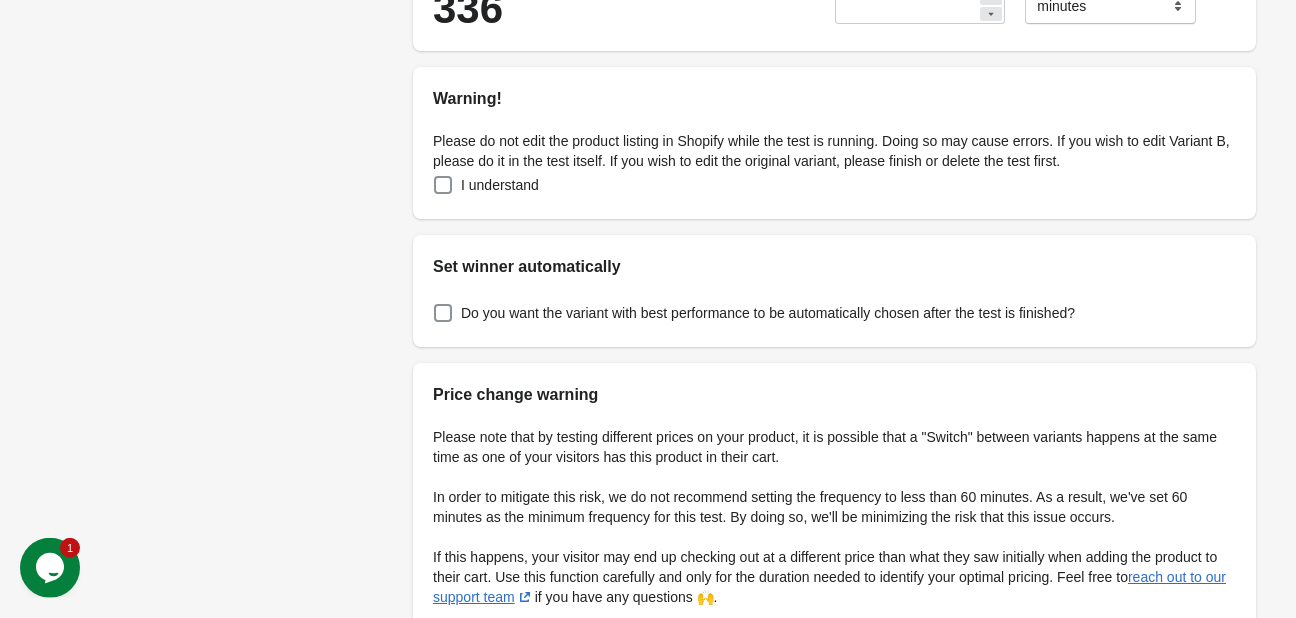 scroll, scrollTop: 596, scrollLeft: 0, axis: vertical 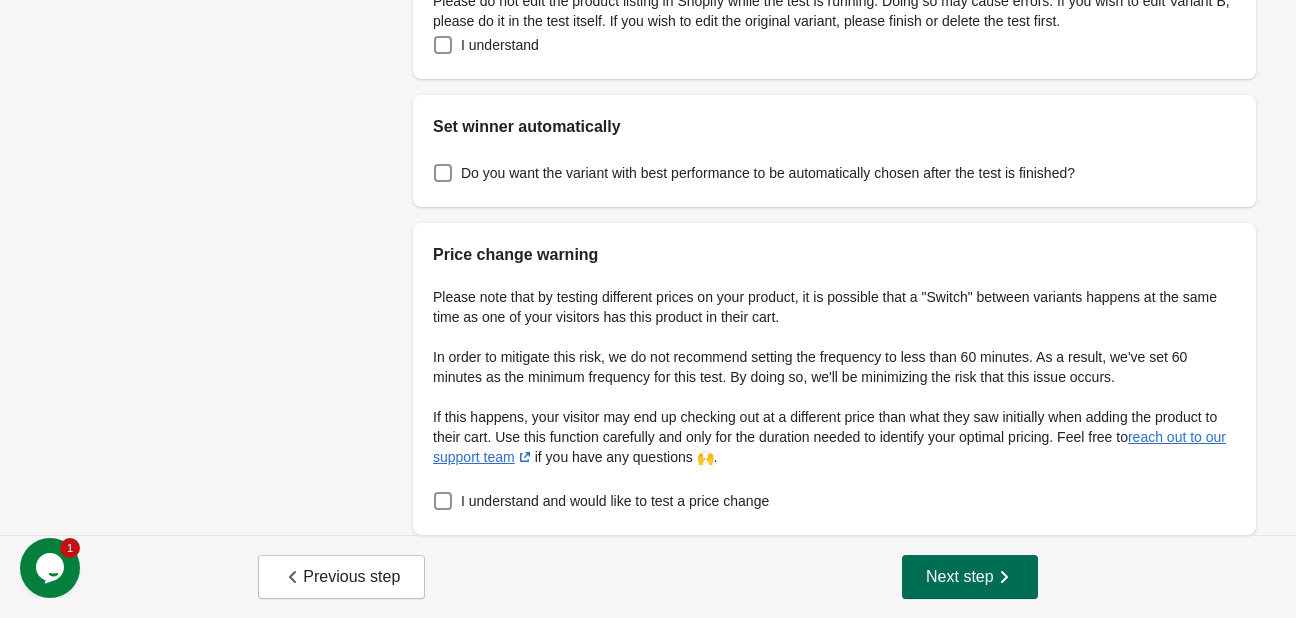 click on "Next step" at bounding box center [970, 577] 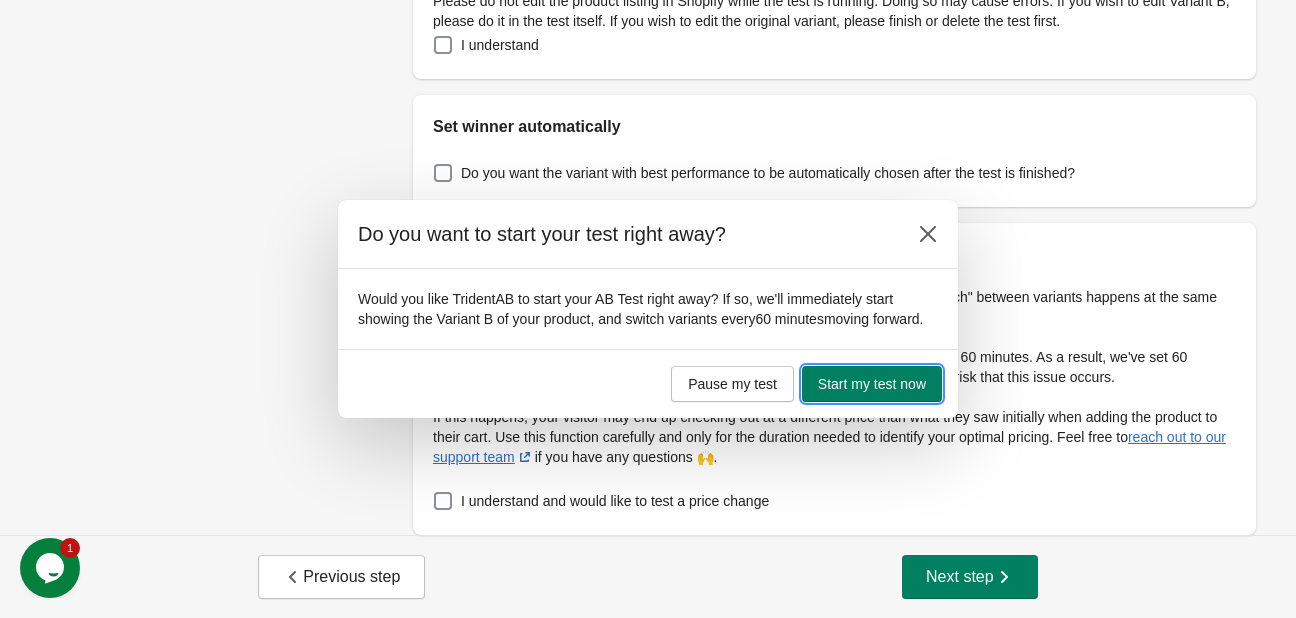 drag, startPoint x: 914, startPoint y: 367, endPoint x: 875, endPoint y: 299, distance: 78.39005 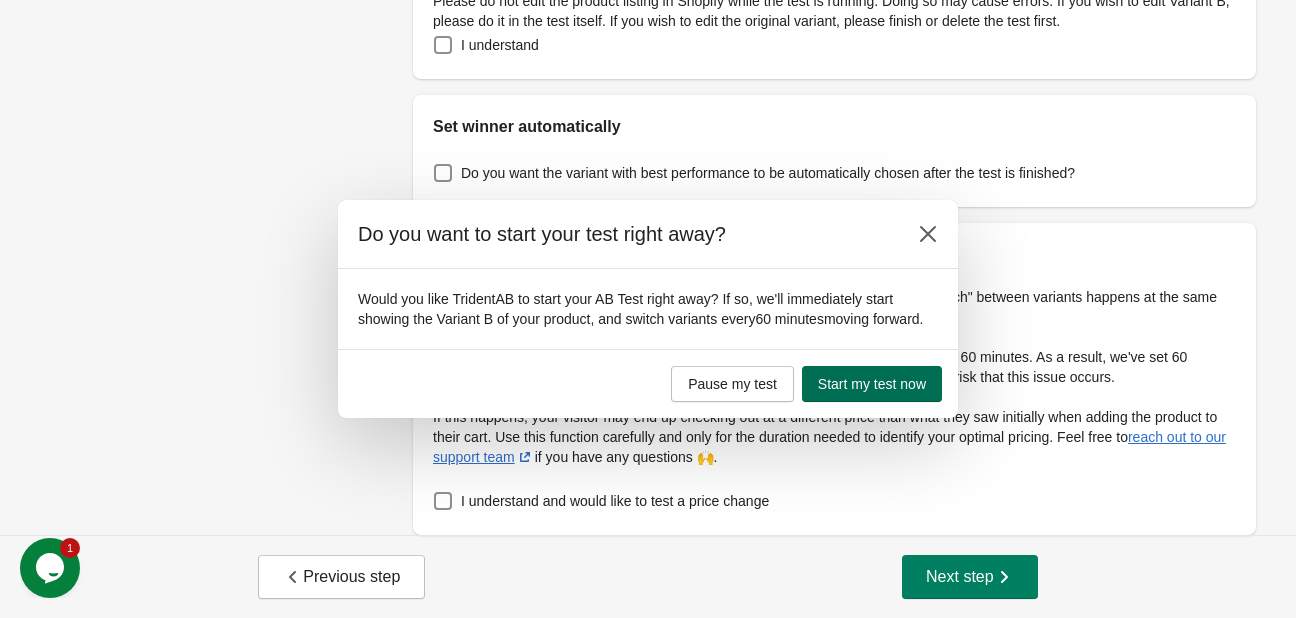 click on "Start my test now" at bounding box center [872, 384] 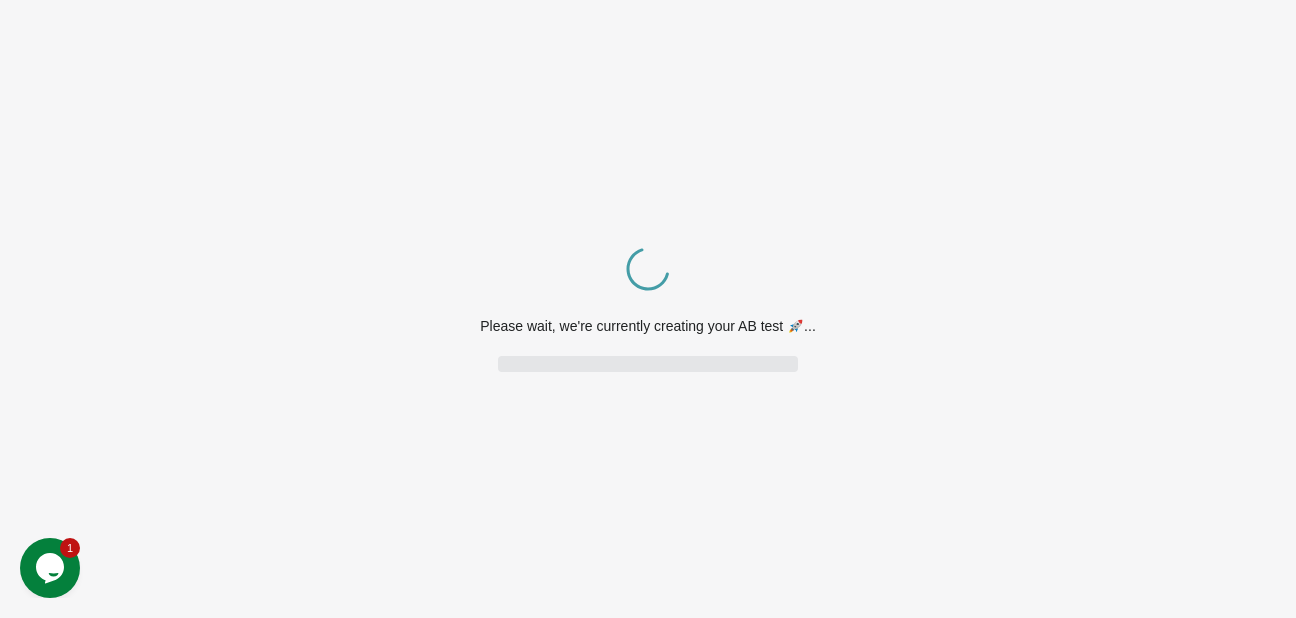 scroll, scrollTop: 0, scrollLeft: 0, axis: both 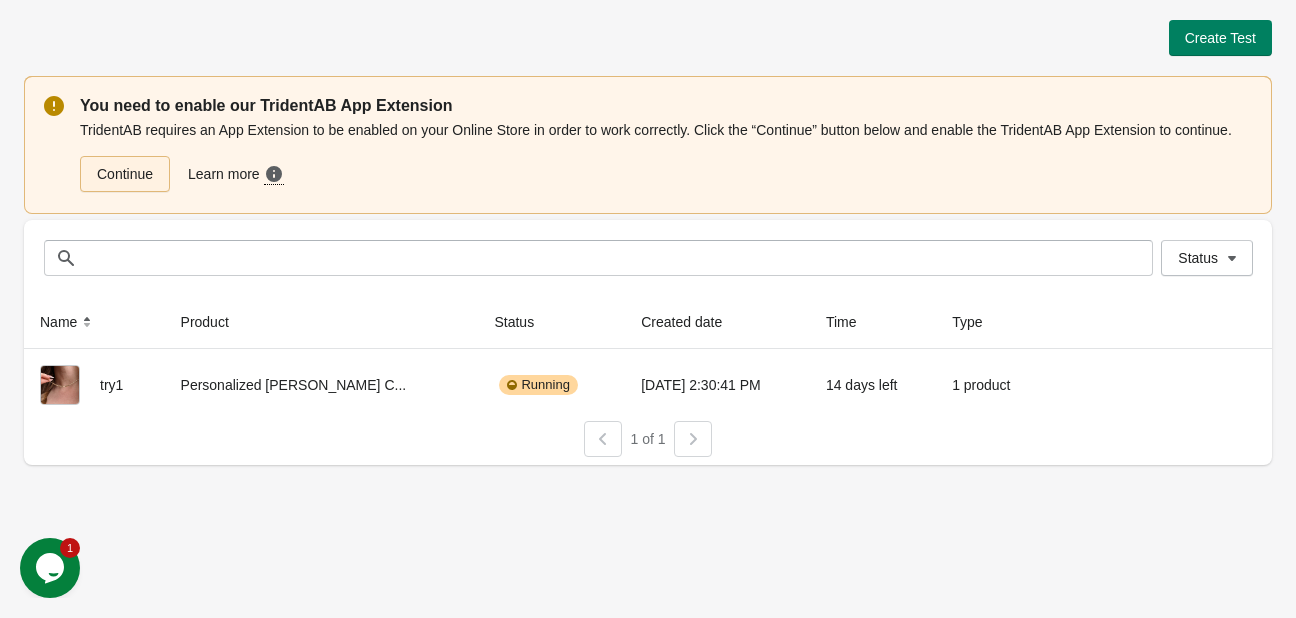 click on "Continue" at bounding box center [125, 174] 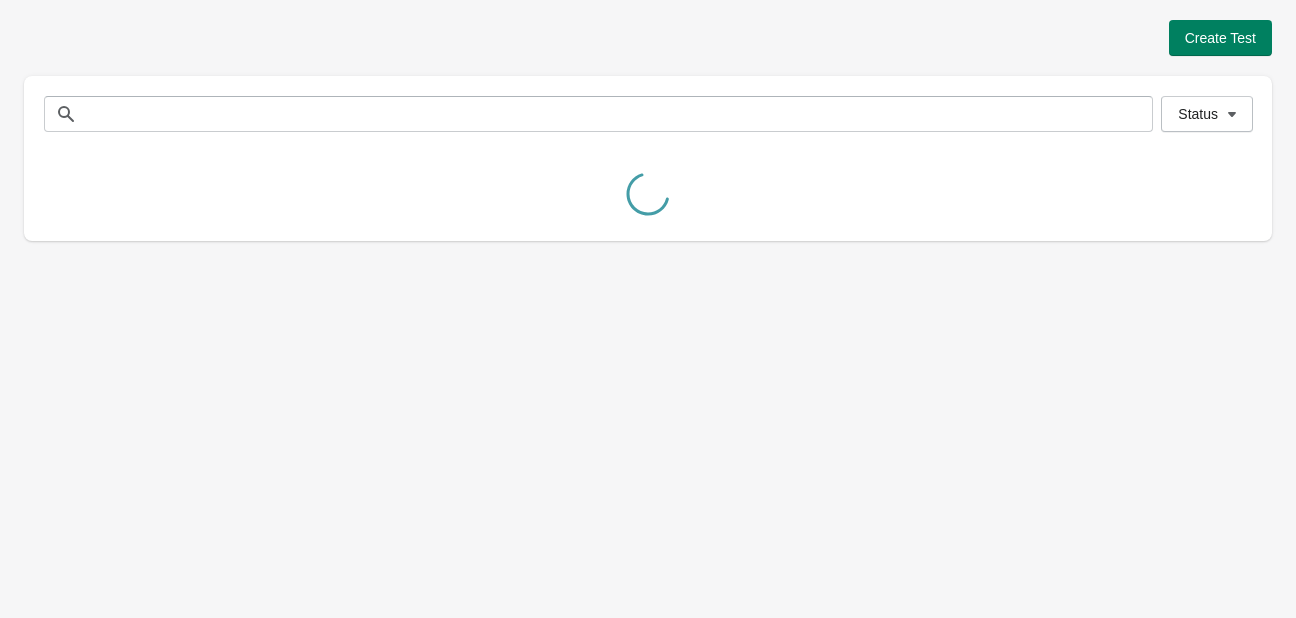 scroll, scrollTop: 0, scrollLeft: 0, axis: both 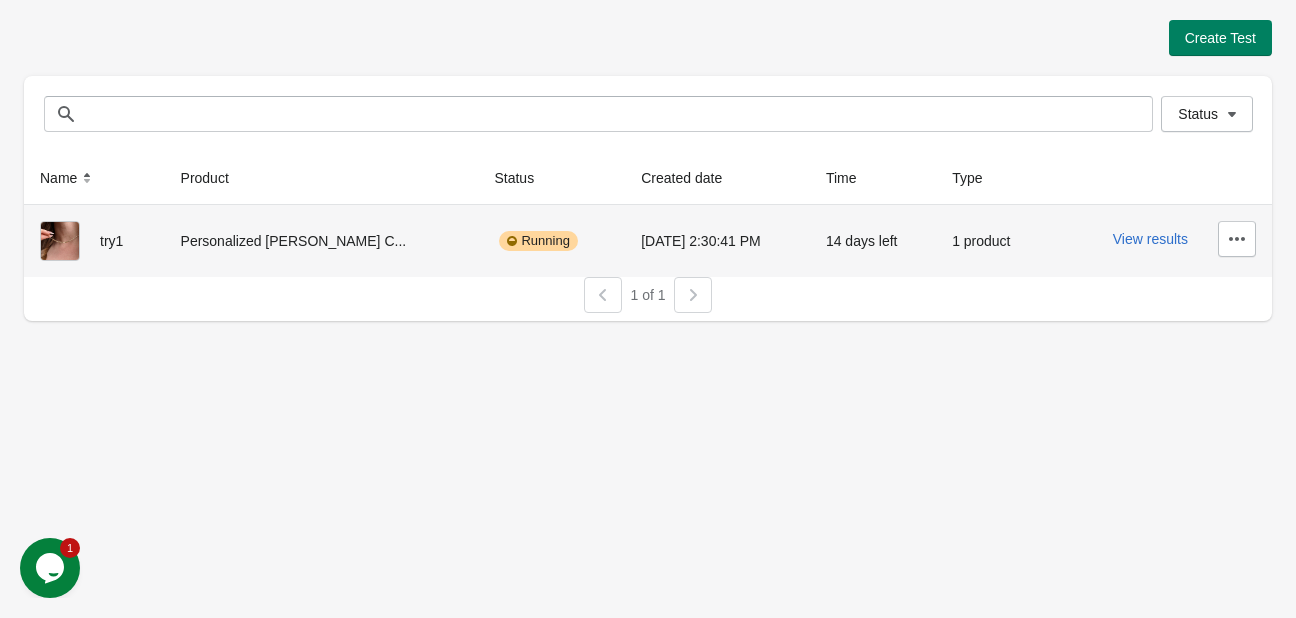 click on "Running" at bounding box center (538, 241) 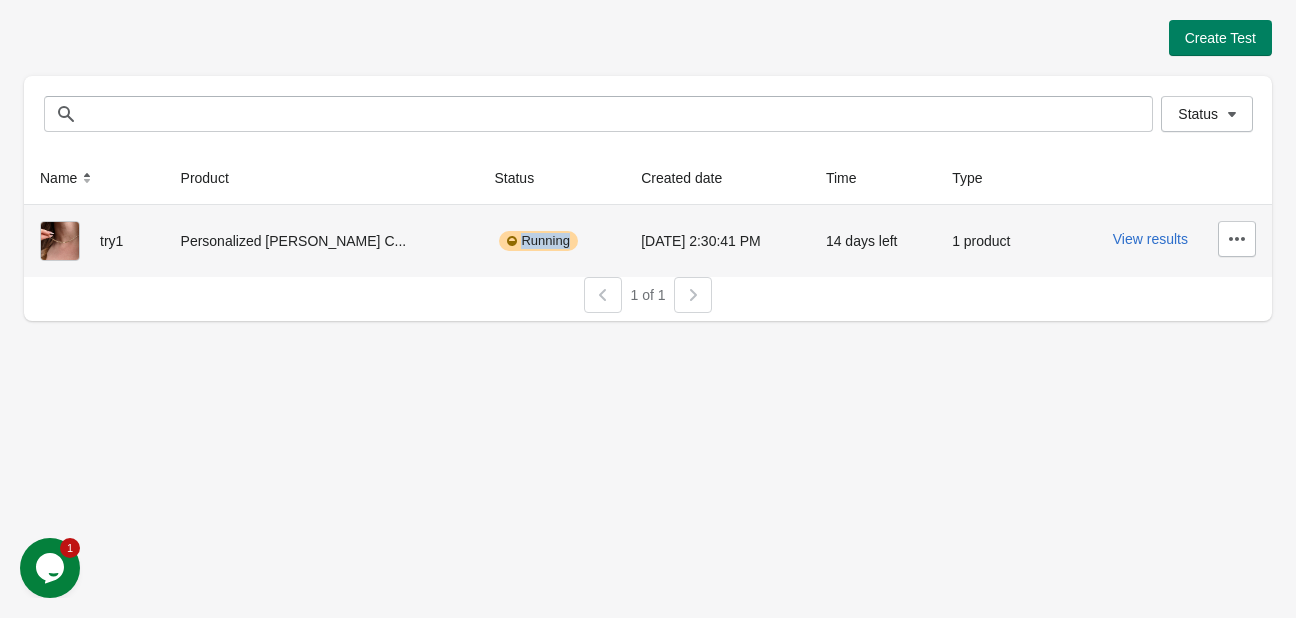 drag, startPoint x: 462, startPoint y: 247, endPoint x: 509, endPoint y: 240, distance: 47.518417 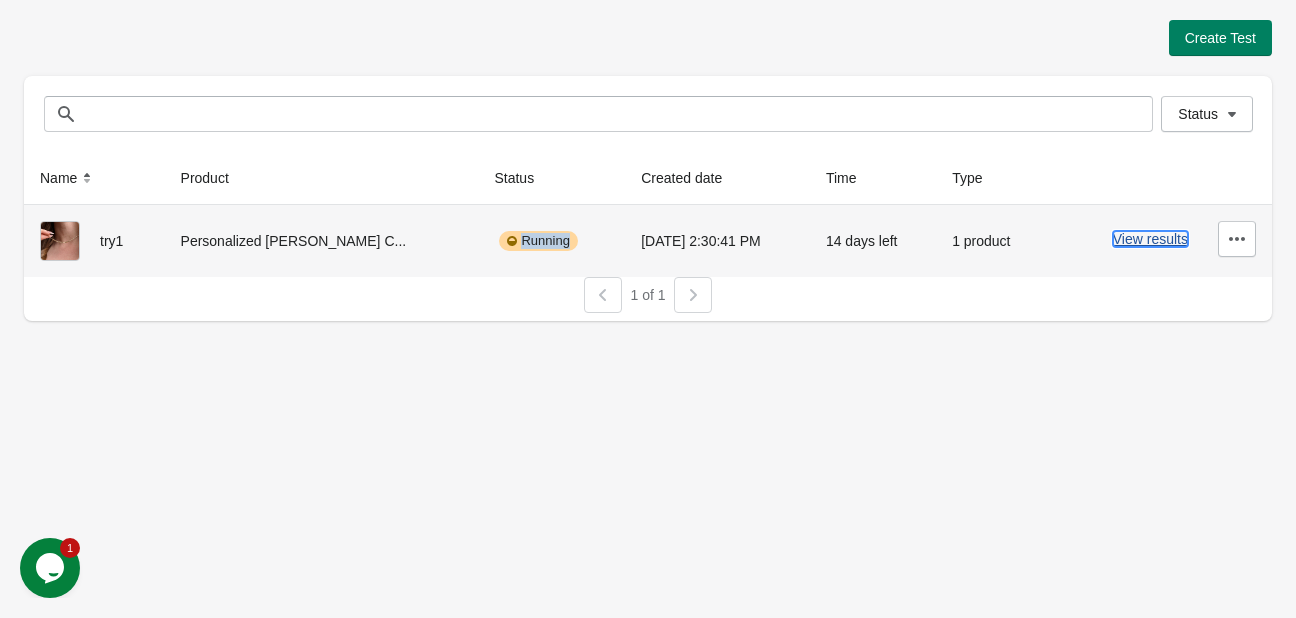 click on "View results" at bounding box center (1150, 239) 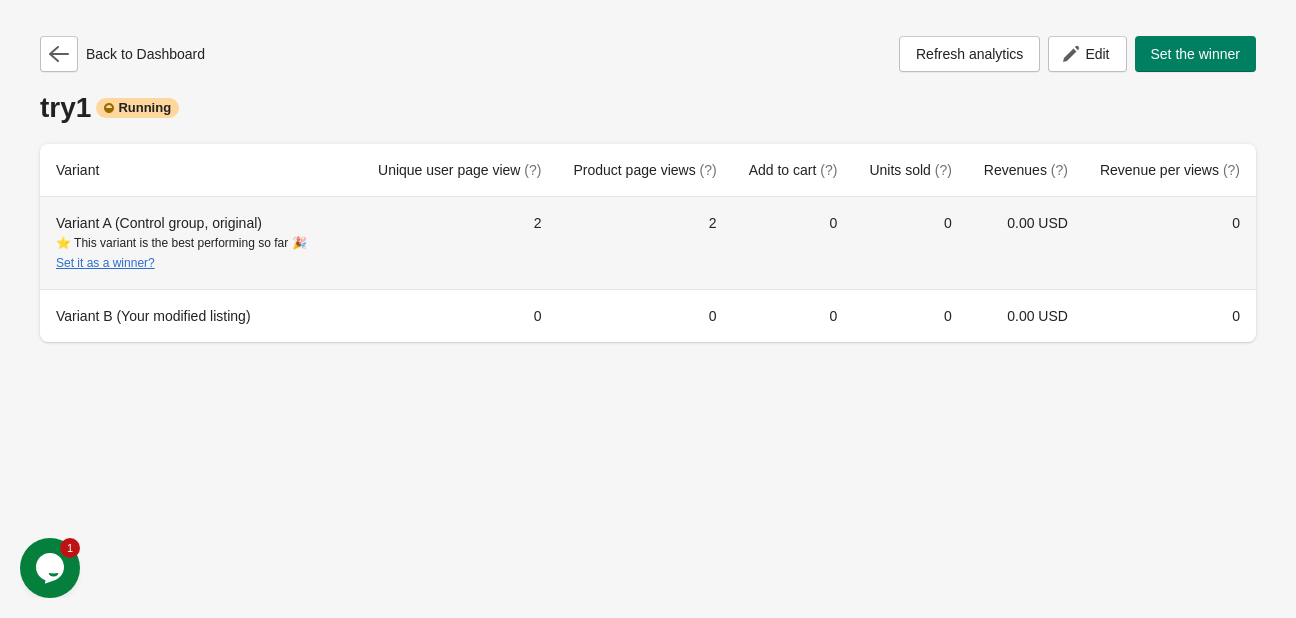 click on "⭐ This variant is the best performing so far 🎉  Set it as a winner?" at bounding box center (201, 253) 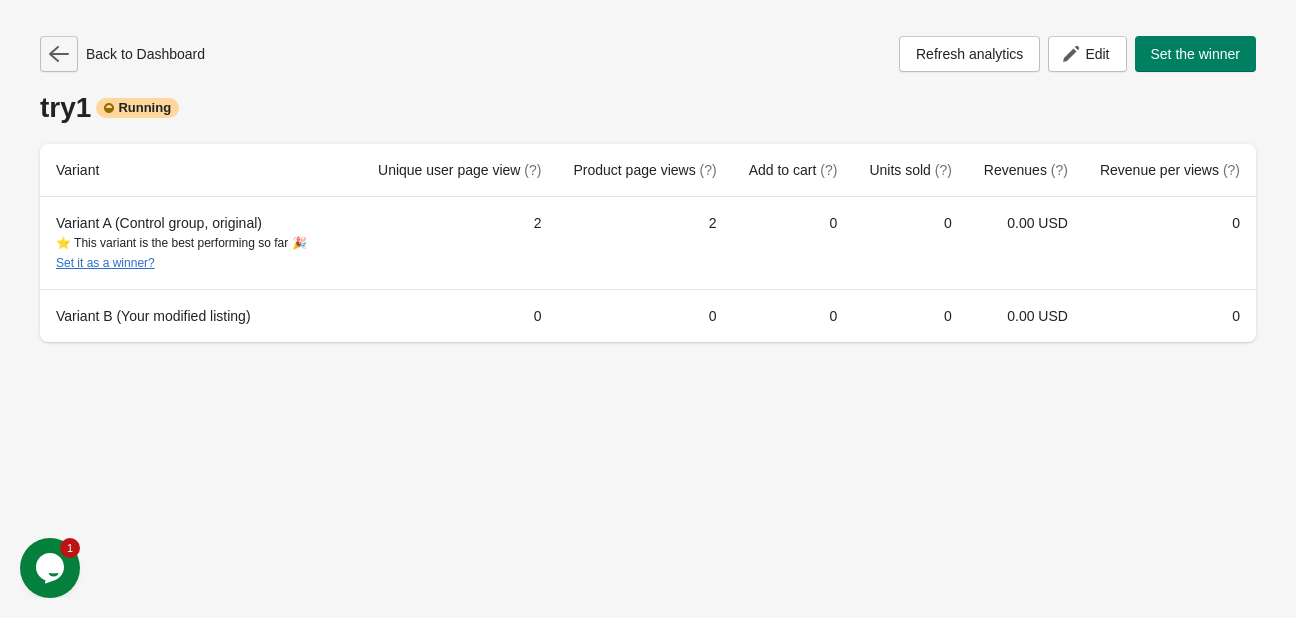 click 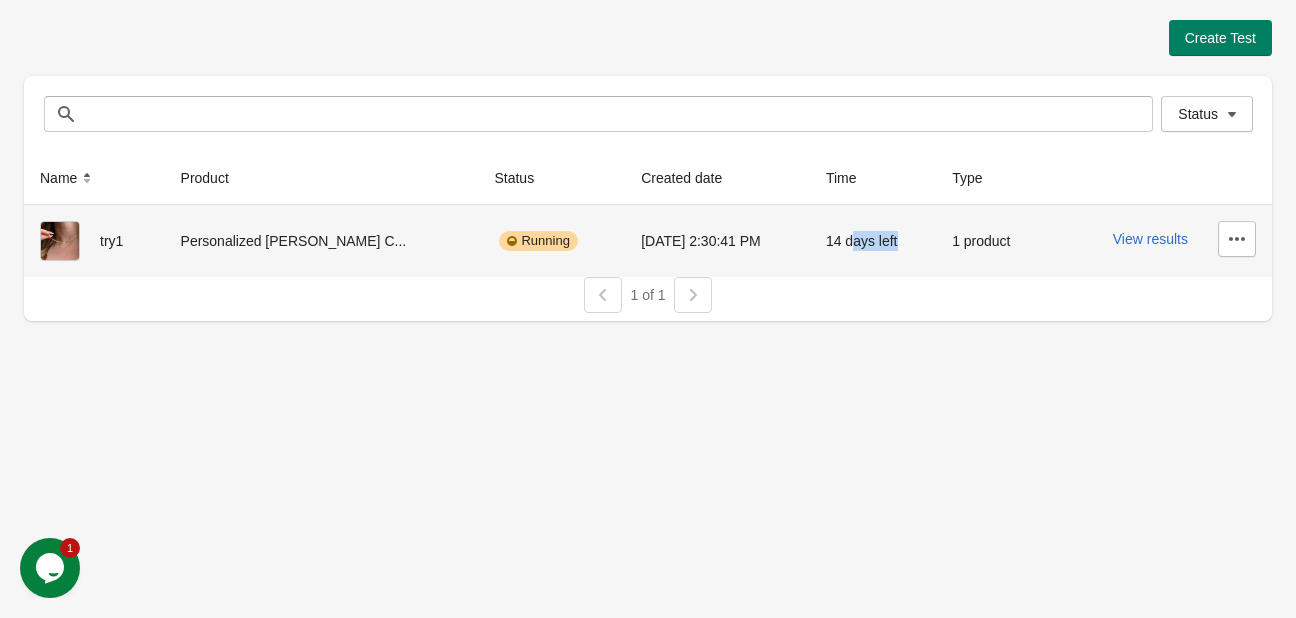 drag, startPoint x: 818, startPoint y: 235, endPoint x: 880, endPoint y: 227, distance: 62.514 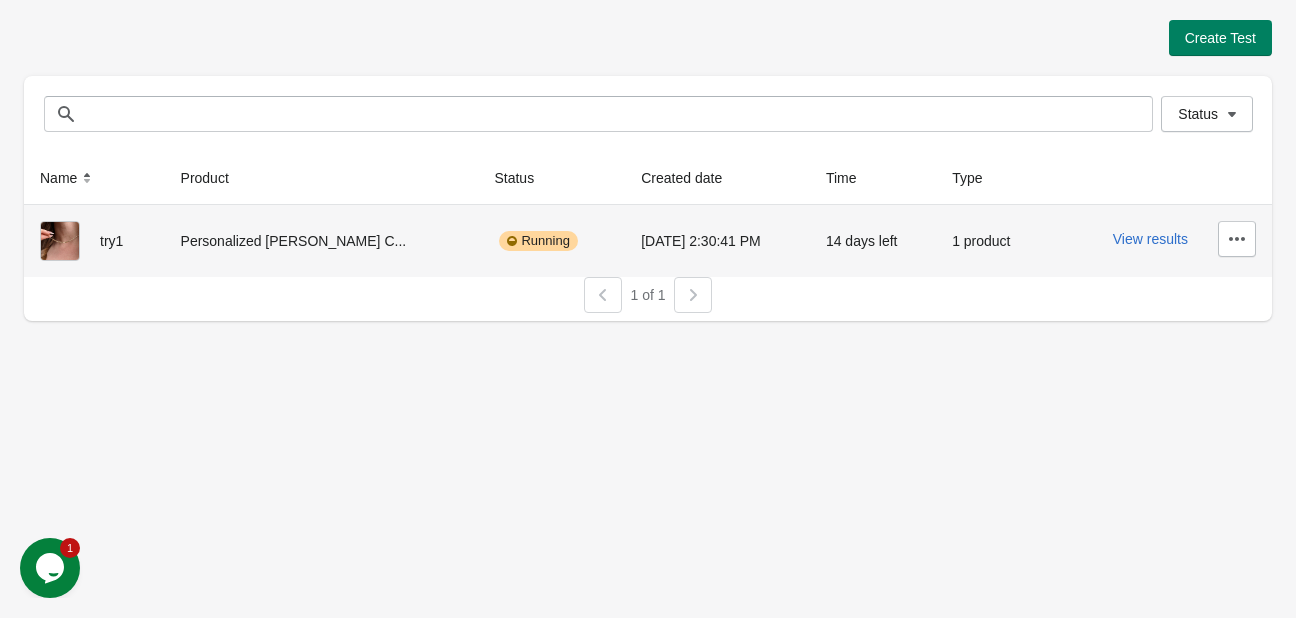 click on "14 days left" at bounding box center [873, 241] 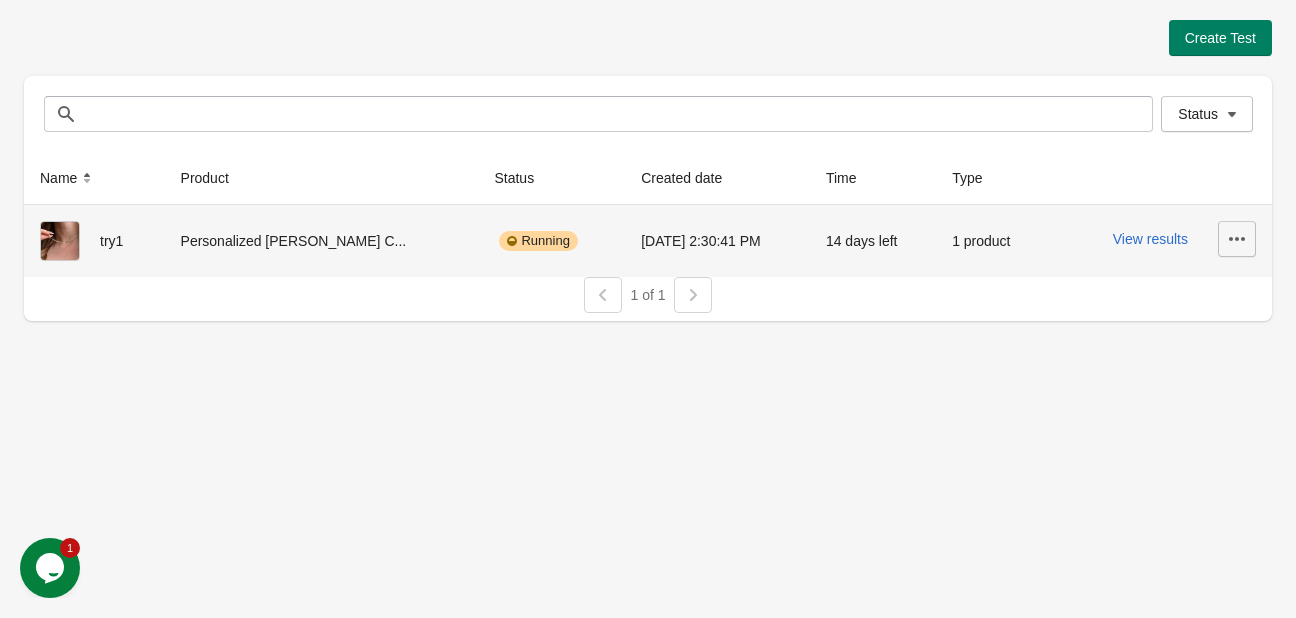 click at bounding box center (1237, 239) 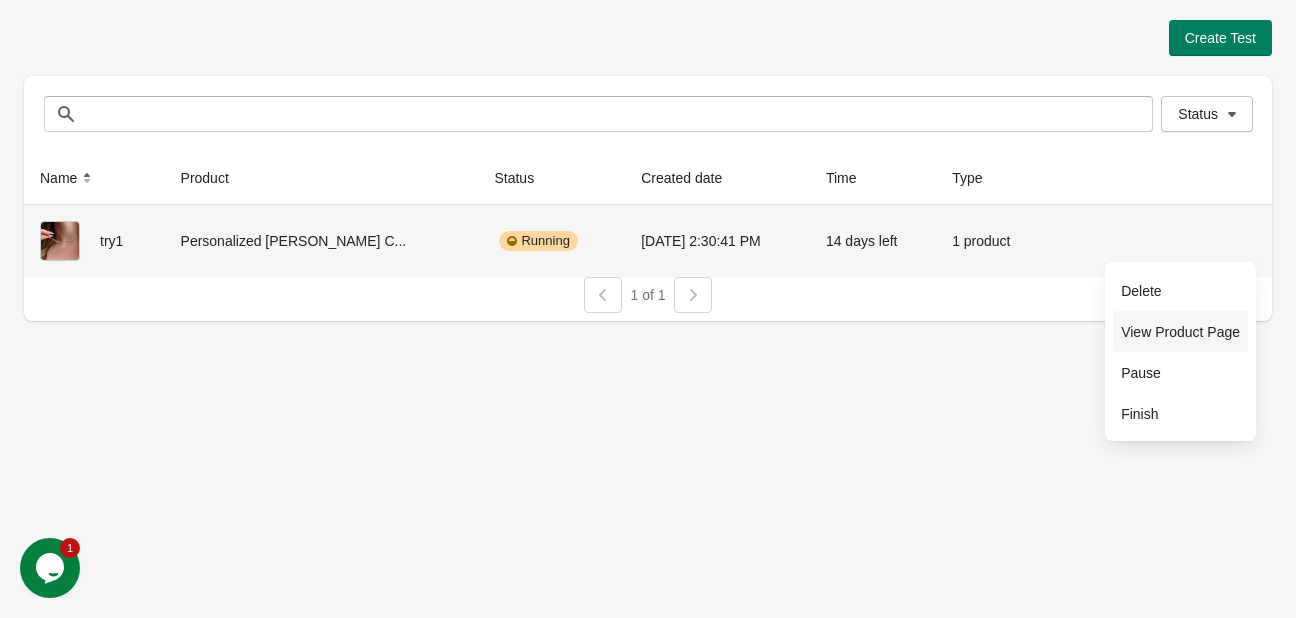 click on "View Product Page" at bounding box center [1180, 331] 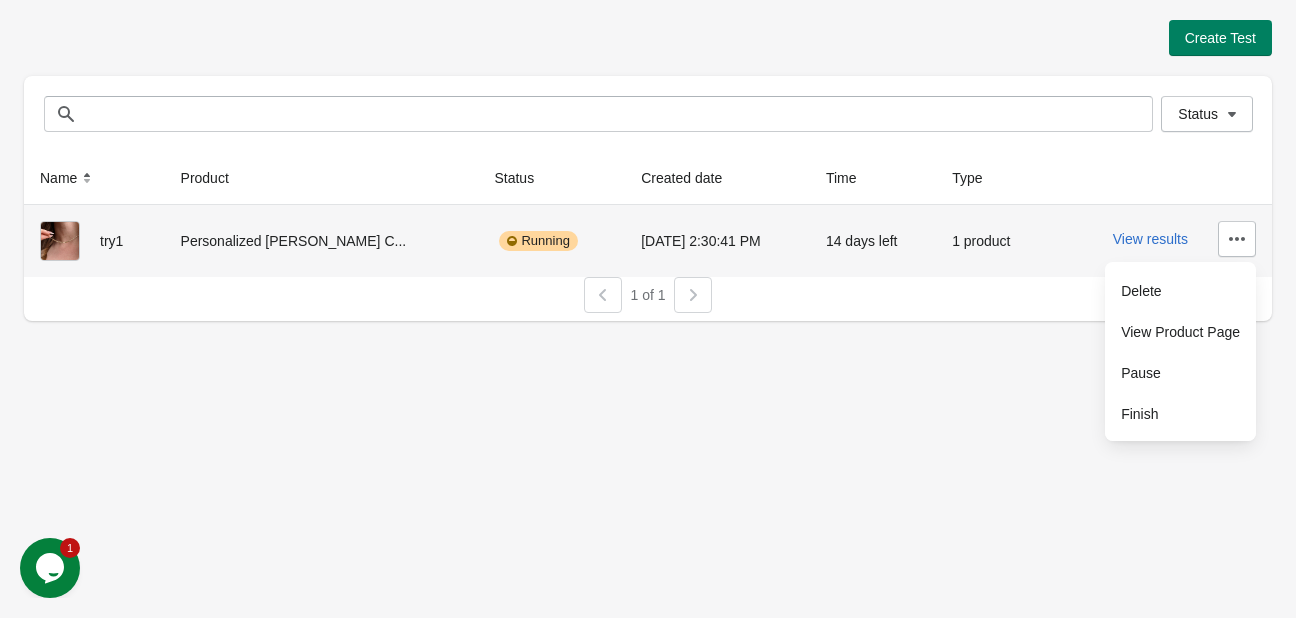 click on "Running" at bounding box center [551, 241] 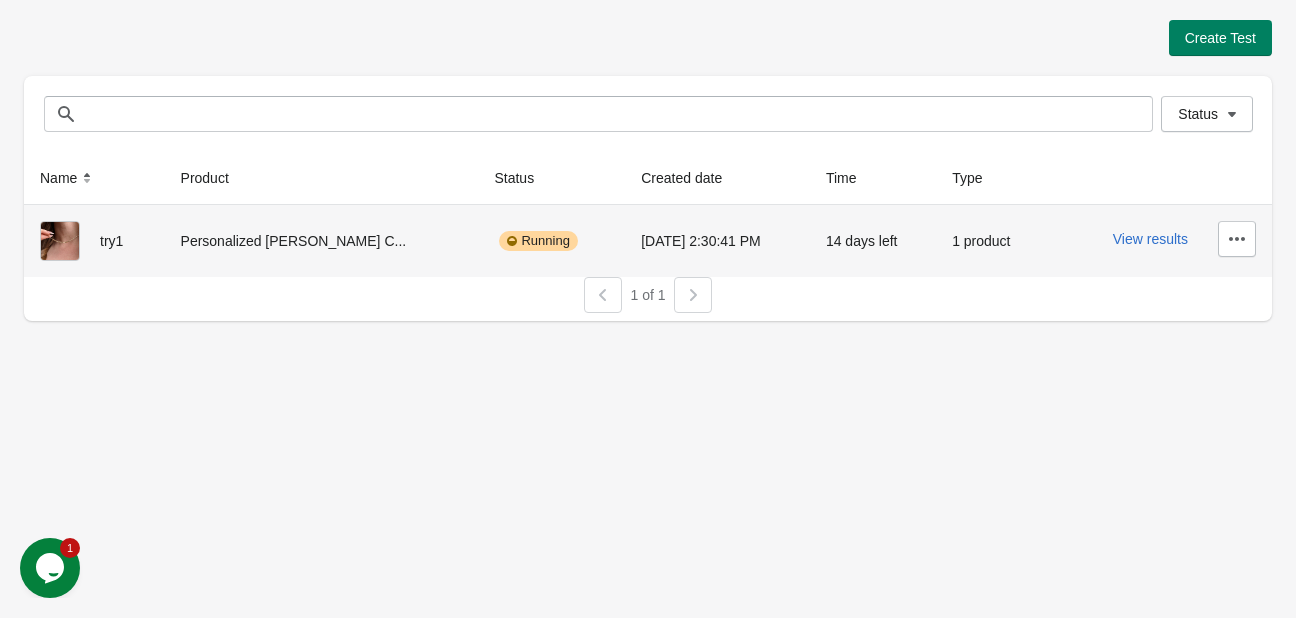 click on "Personalized [PERSON_NAME] C..." at bounding box center [322, 241] 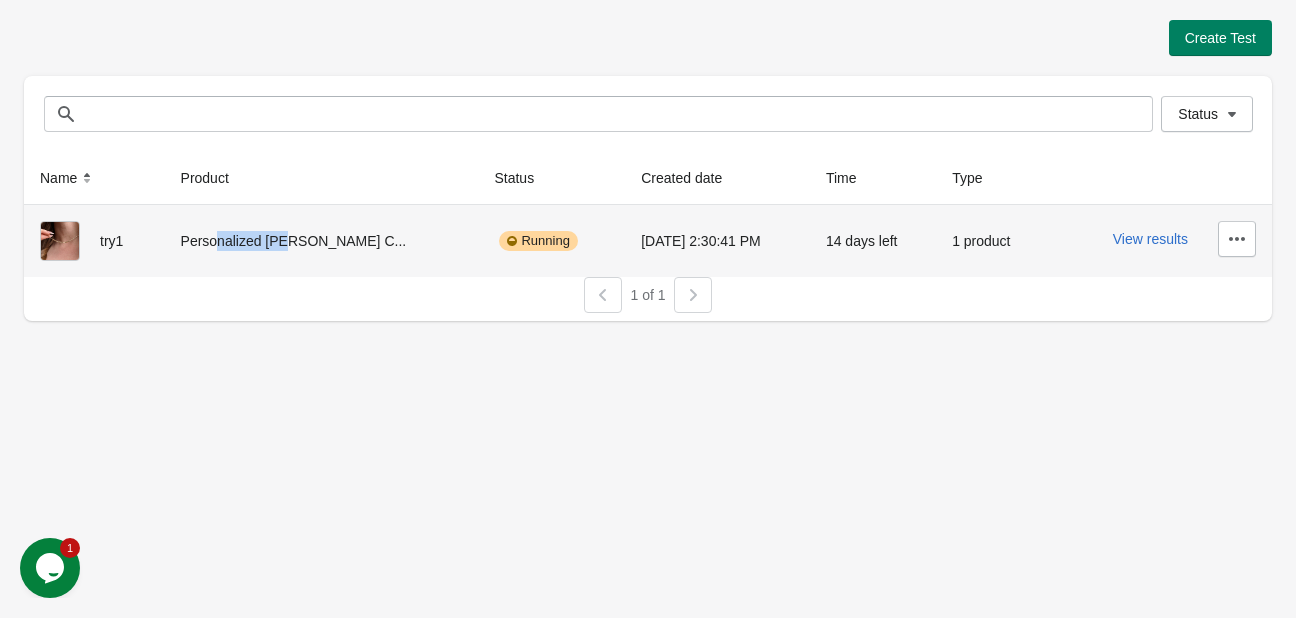 drag, startPoint x: 270, startPoint y: 223, endPoint x: 330, endPoint y: 219, distance: 60.133186 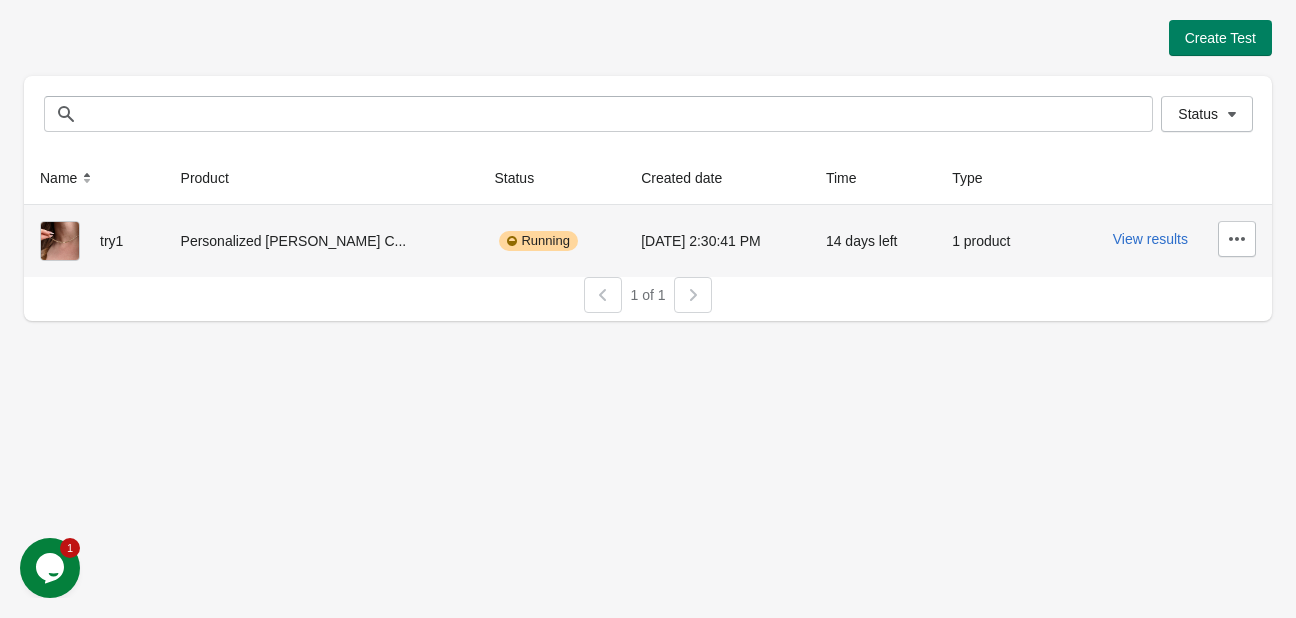 click on "Personalized [PERSON_NAME] C..." at bounding box center (322, 241) 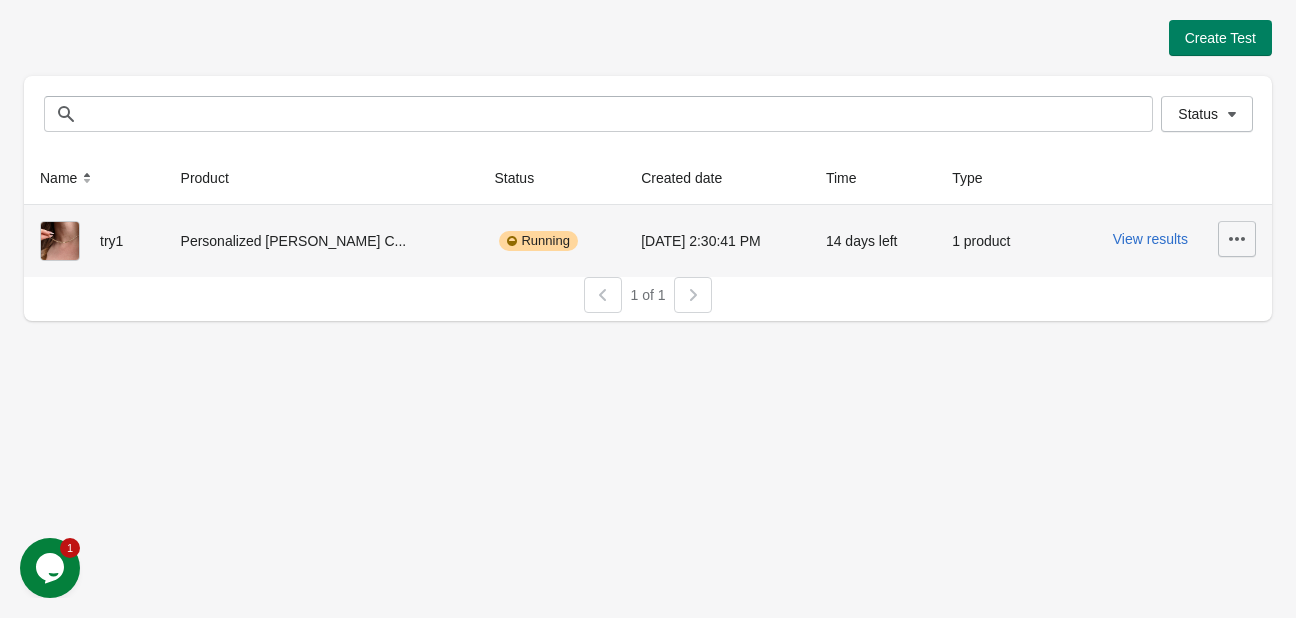 click 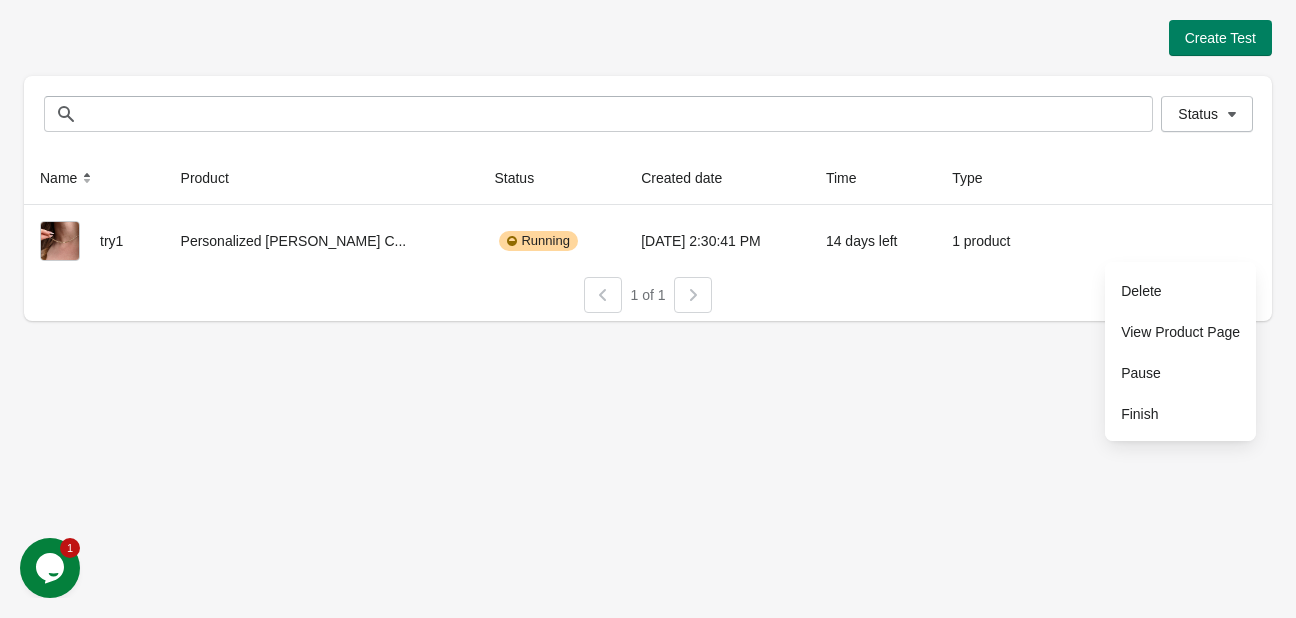 drag, startPoint x: 947, startPoint y: 374, endPoint x: 935, endPoint y: 311, distance: 64.132675 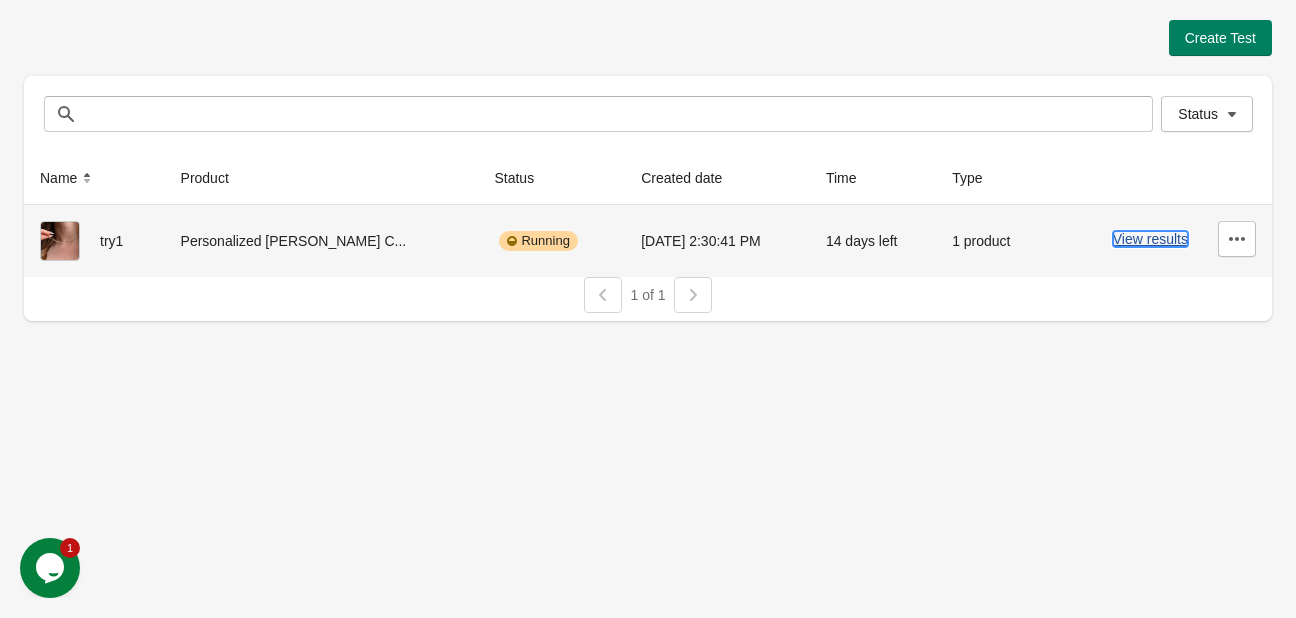 click on "View results" at bounding box center [1150, 239] 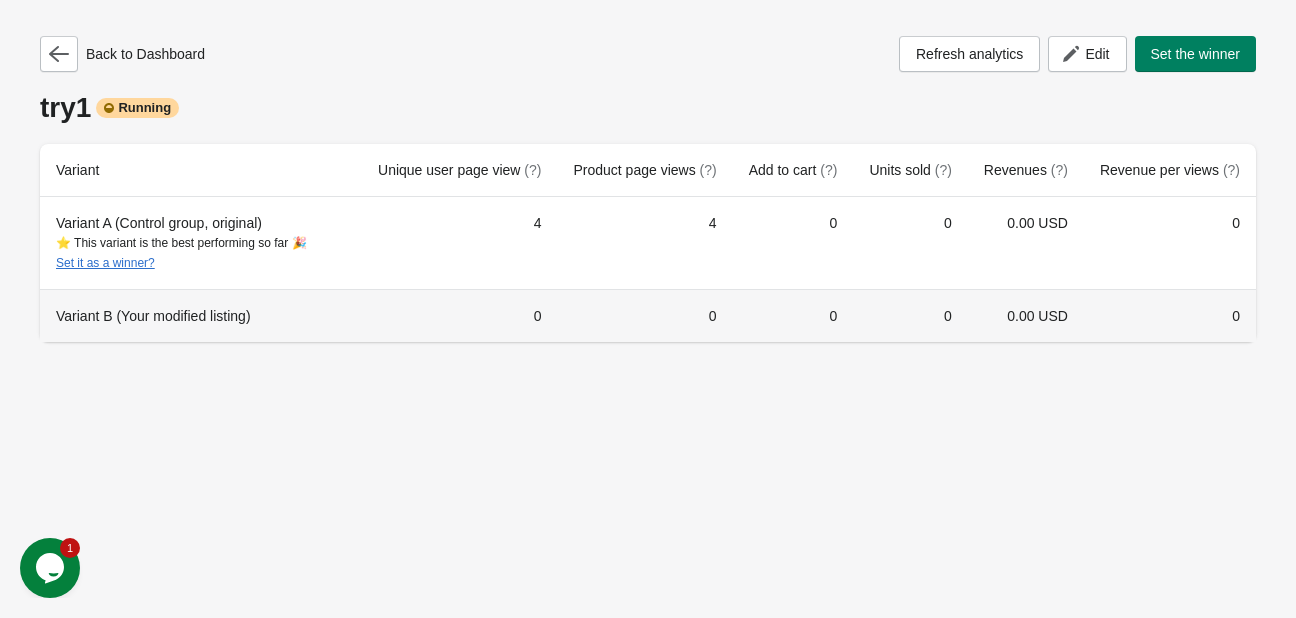 click on "0" at bounding box center [793, 315] 